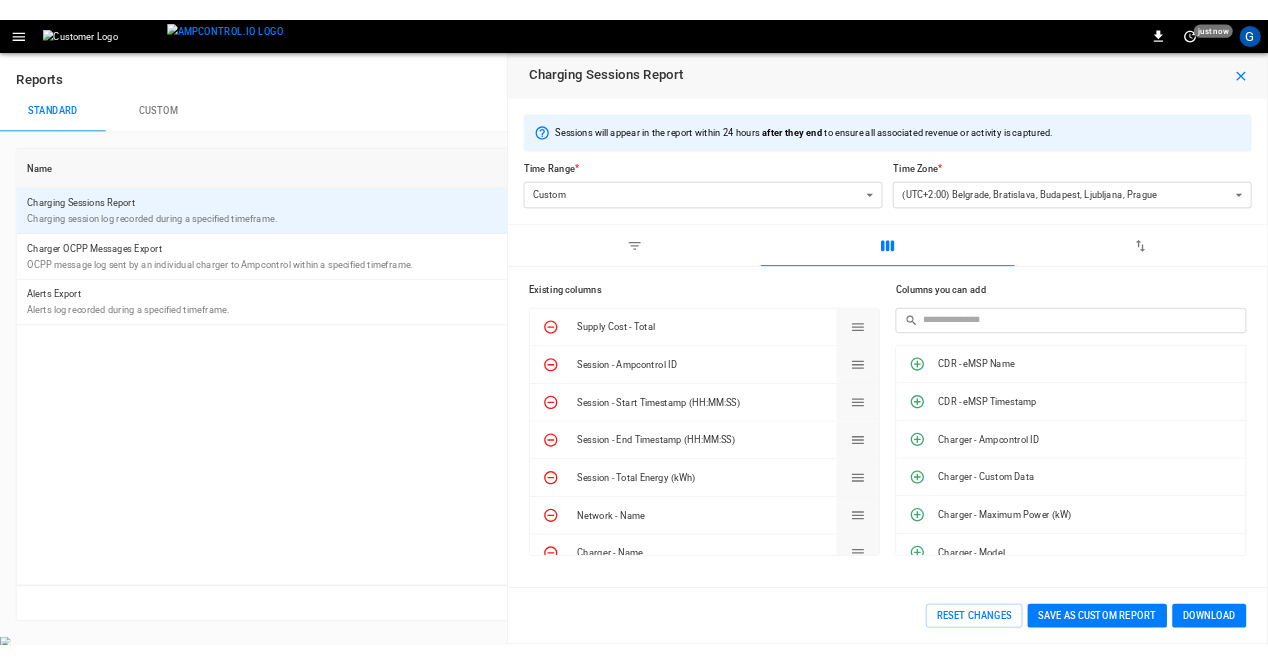 scroll, scrollTop: 0, scrollLeft: 0, axis: both 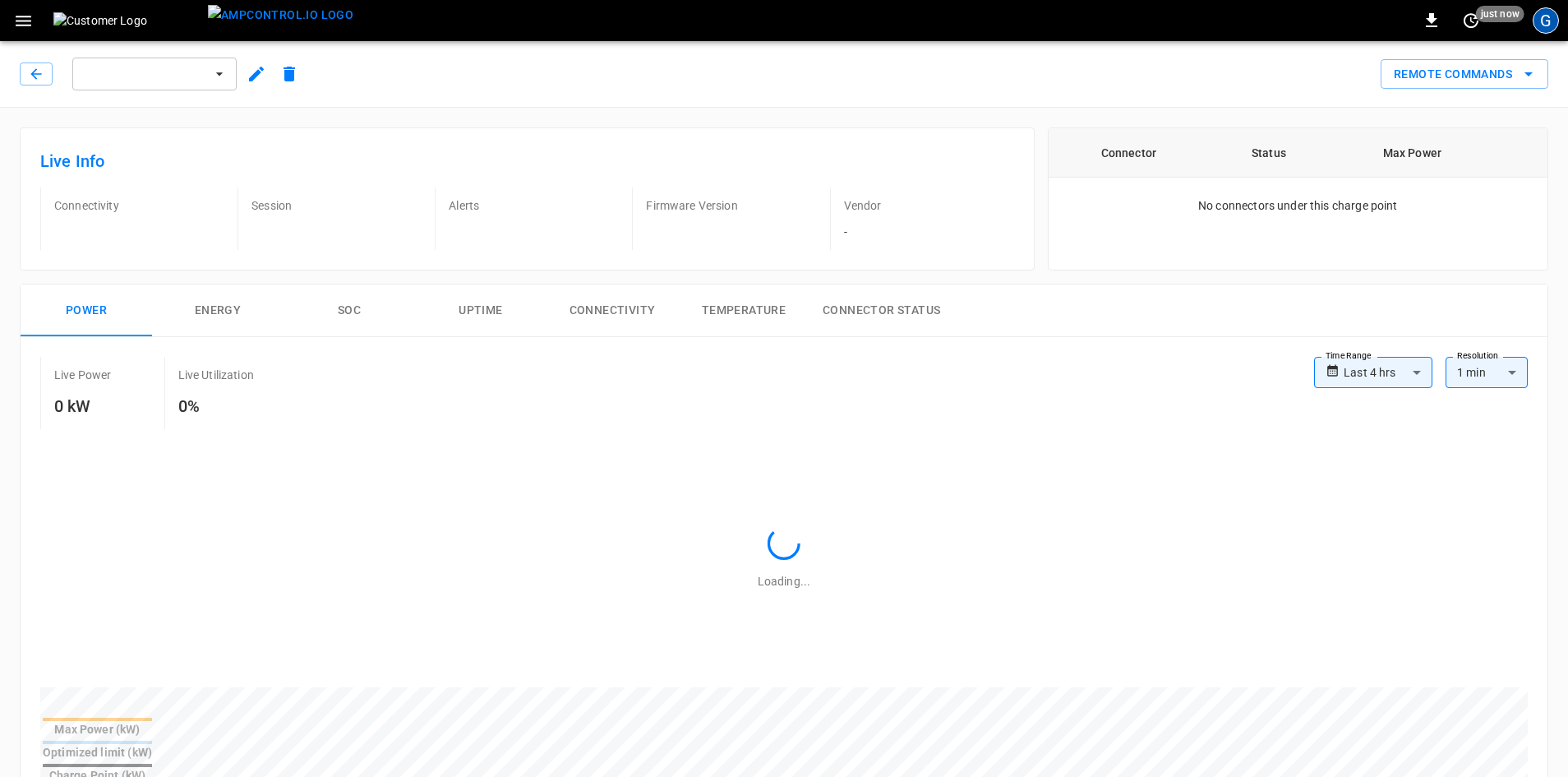 click on "G" at bounding box center [1546, 21] 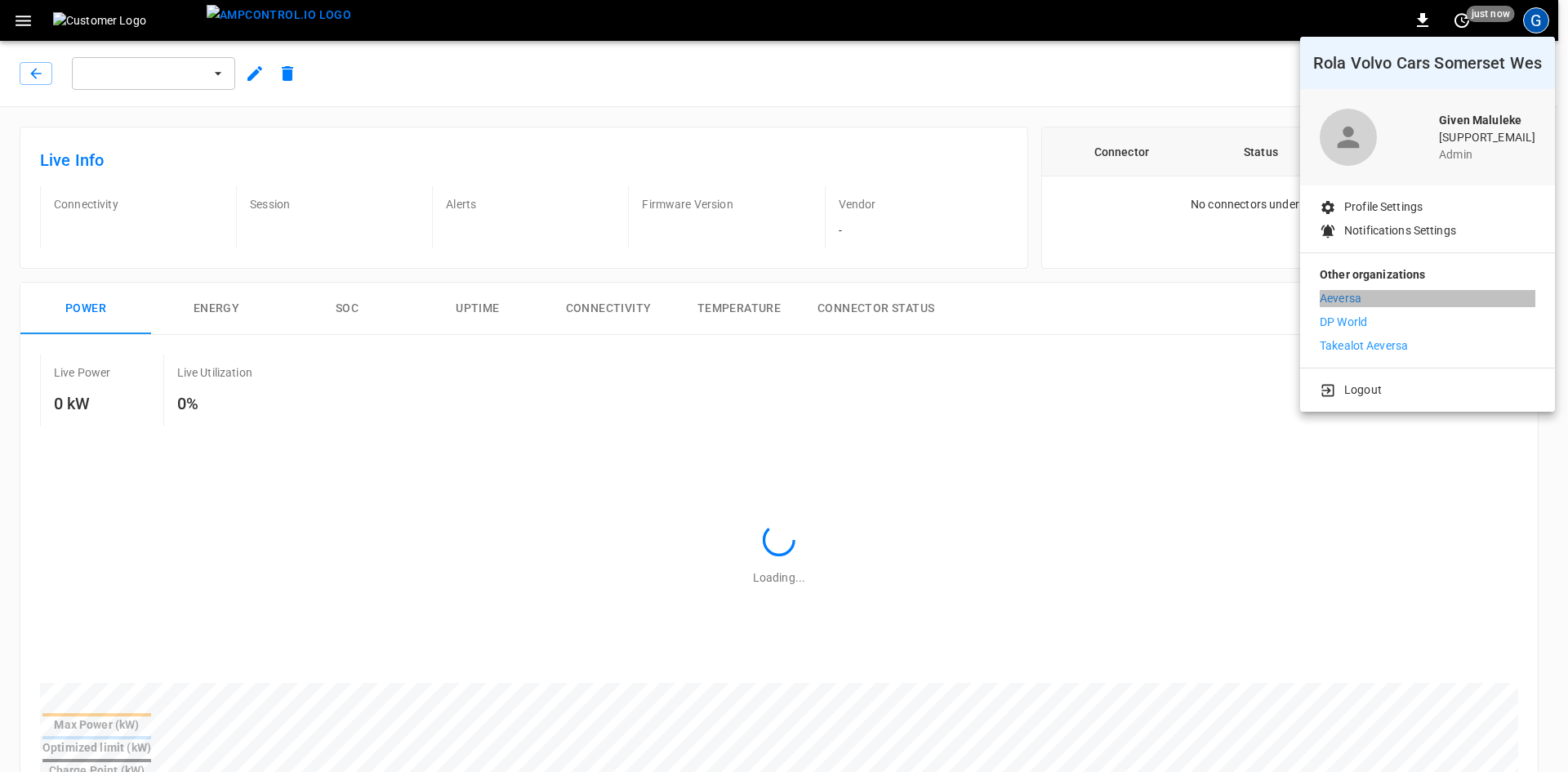 click on "Aeversa" at bounding box center [1340, 298] 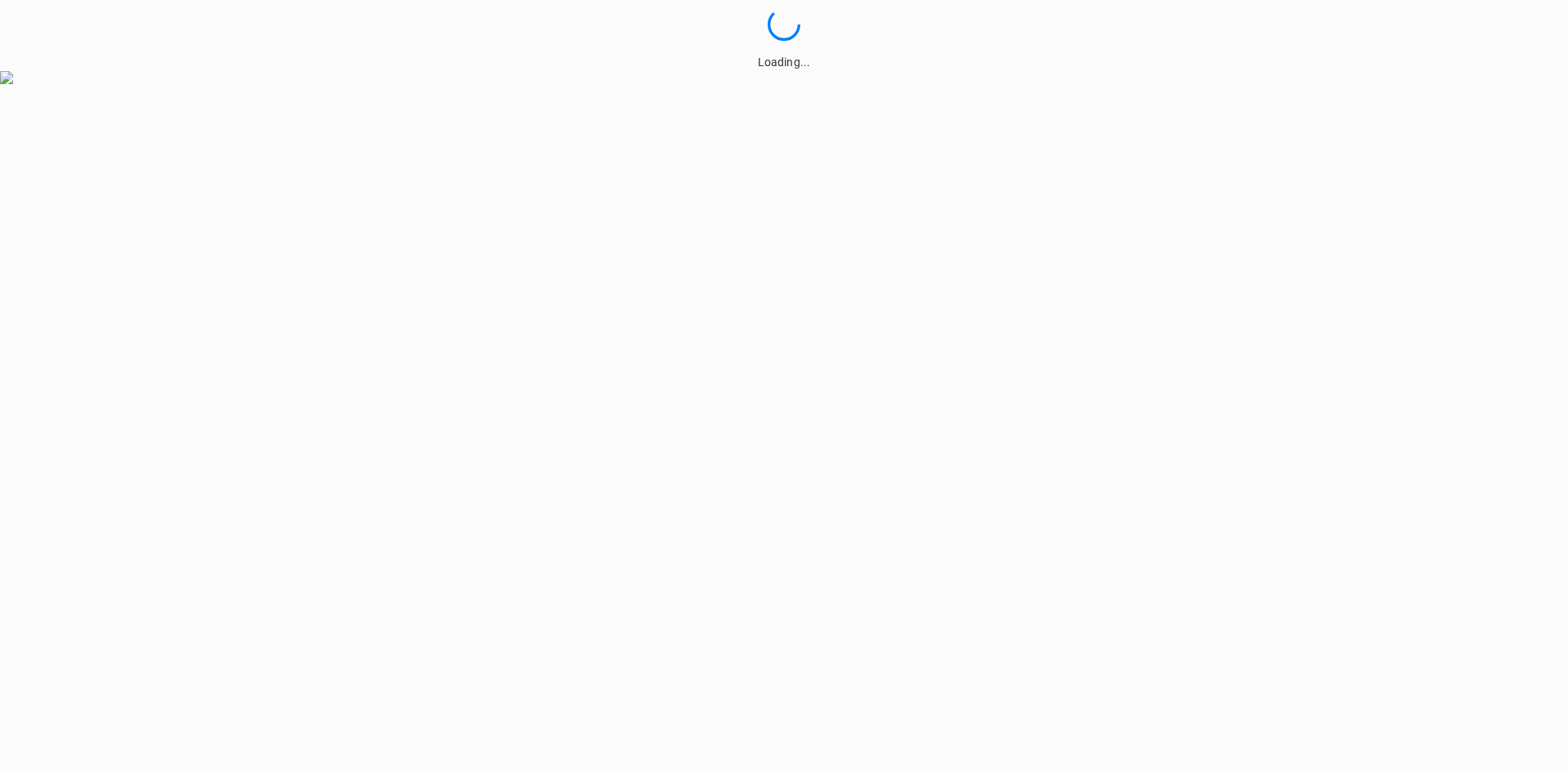 scroll, scrollTop: 0, scrollLeft: 0, axis: both 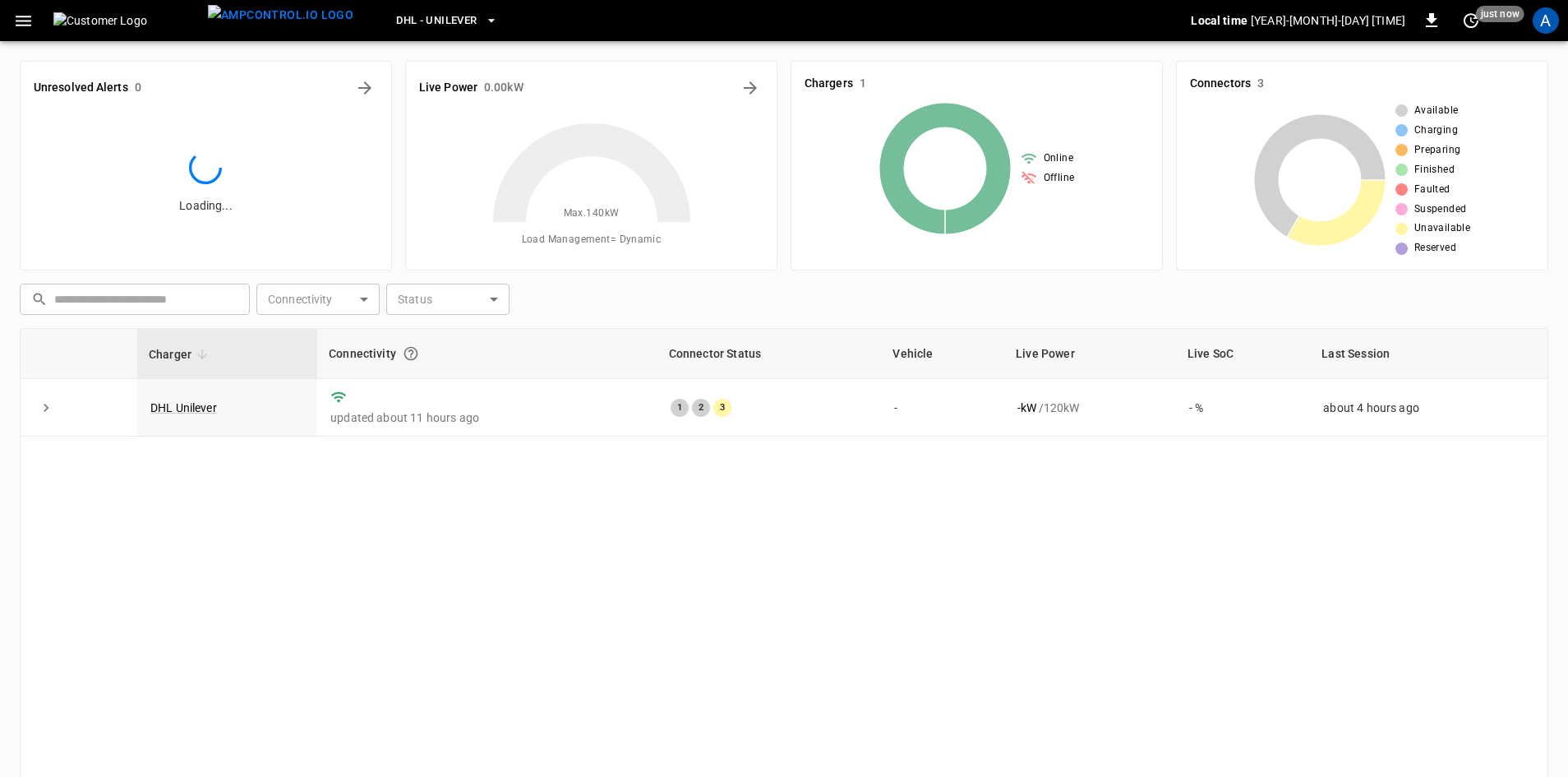 click 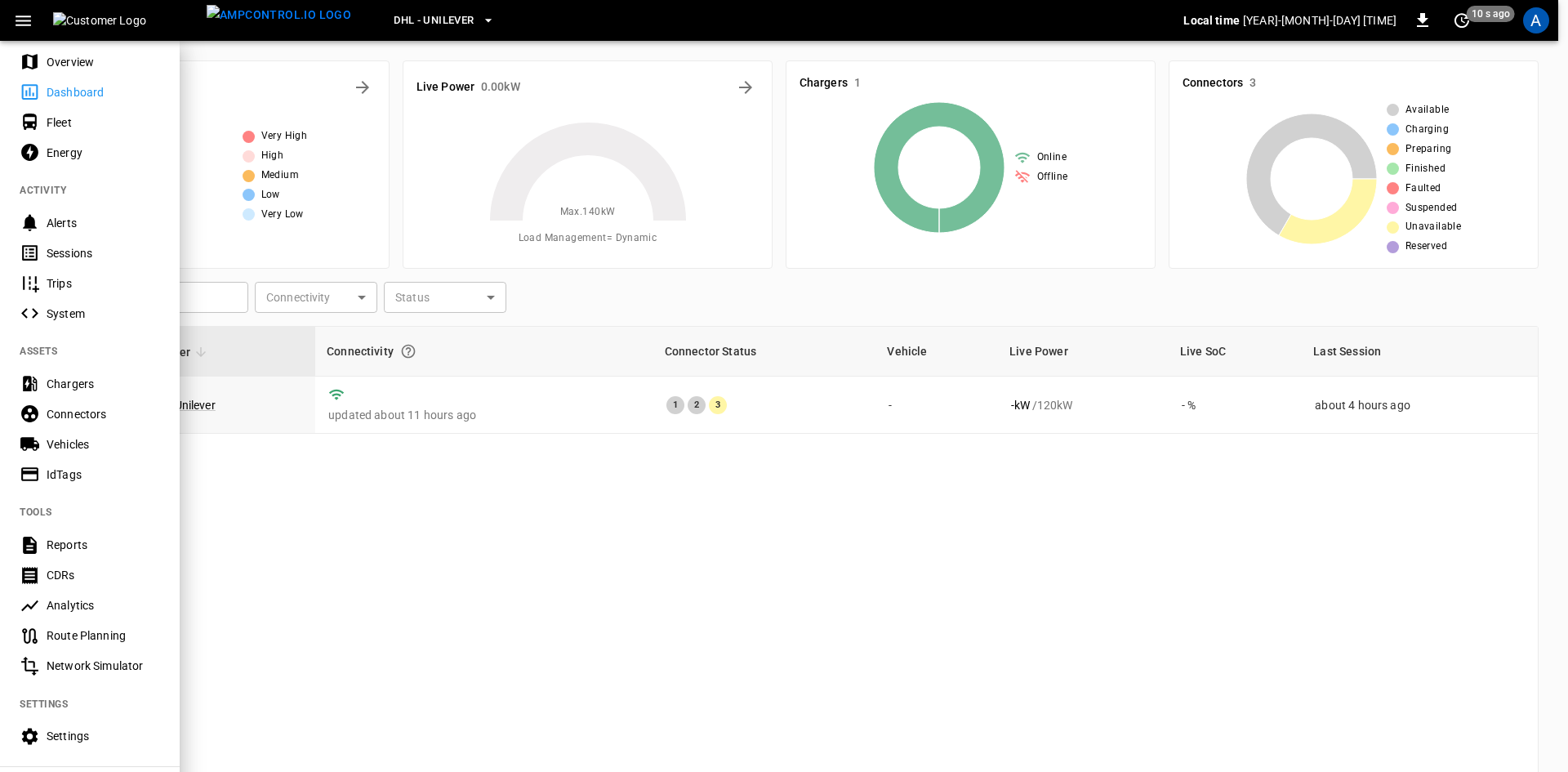 scroll, scrollTop: 82, scrollLeft: 0, axis: vertical 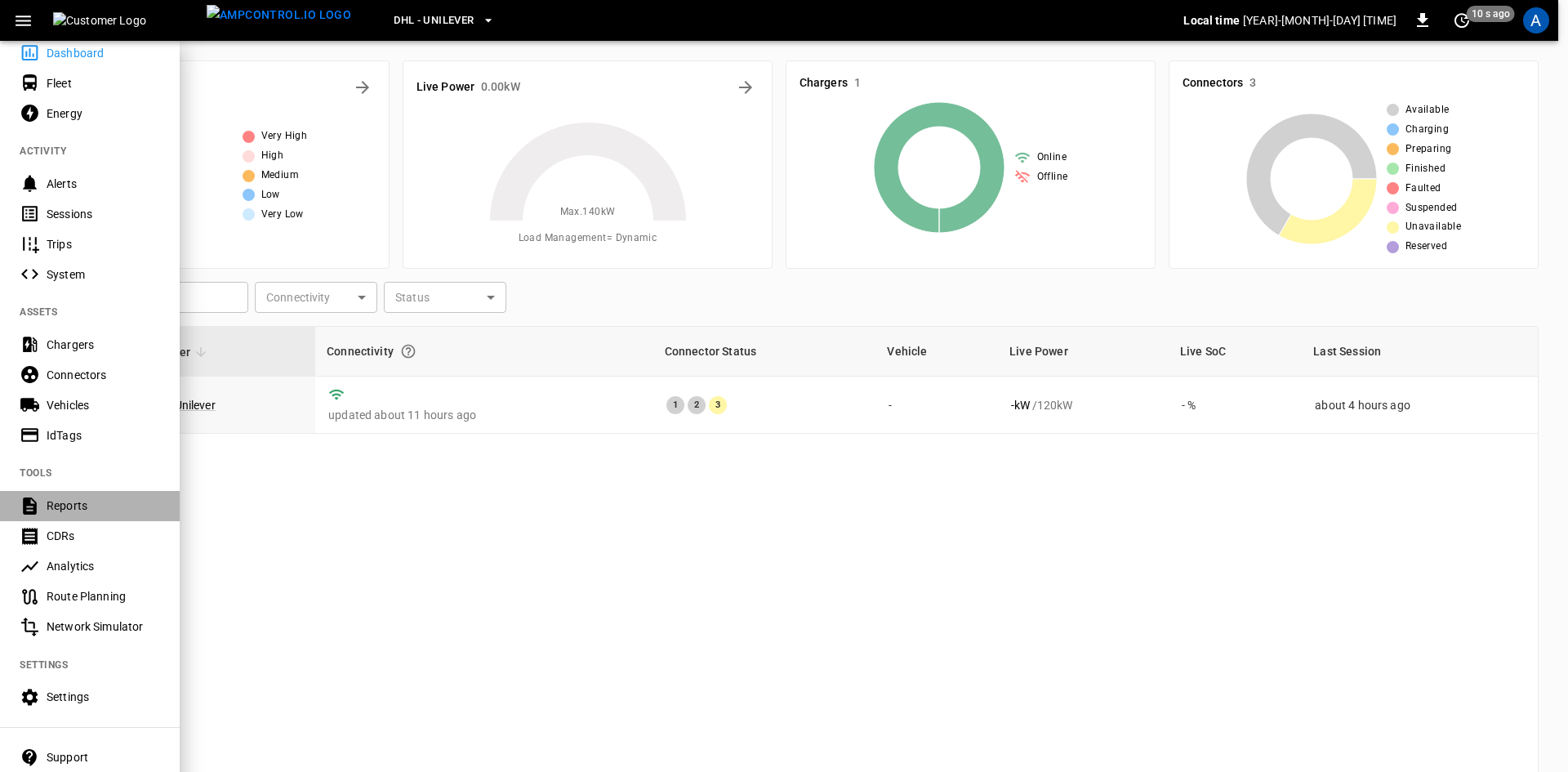 click on "Reports" at bounding box center (103, 506) 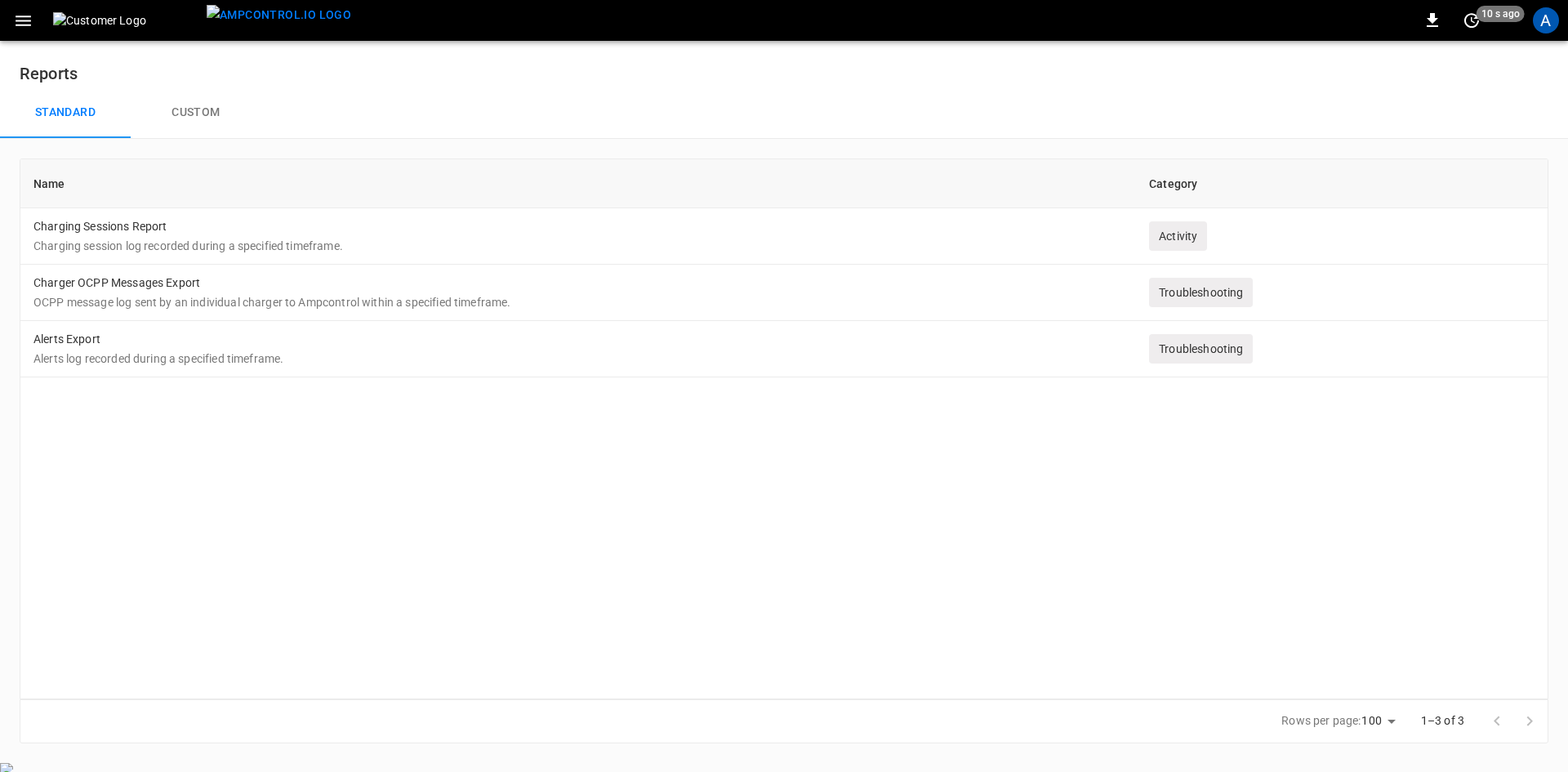 click on "Custom" at bounding box center (196, 113) 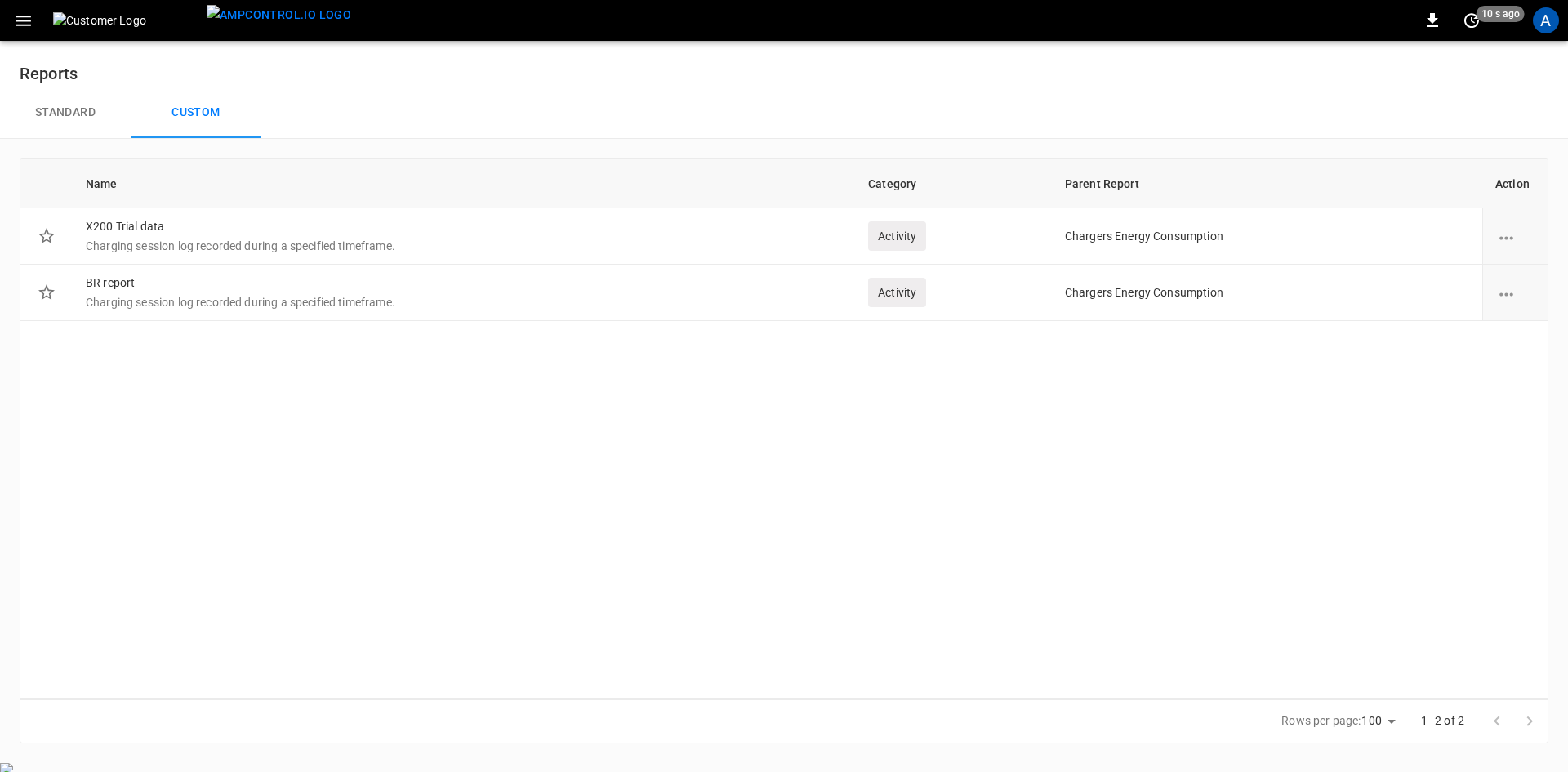 click on "Standard" at bounding box center (65, 113) 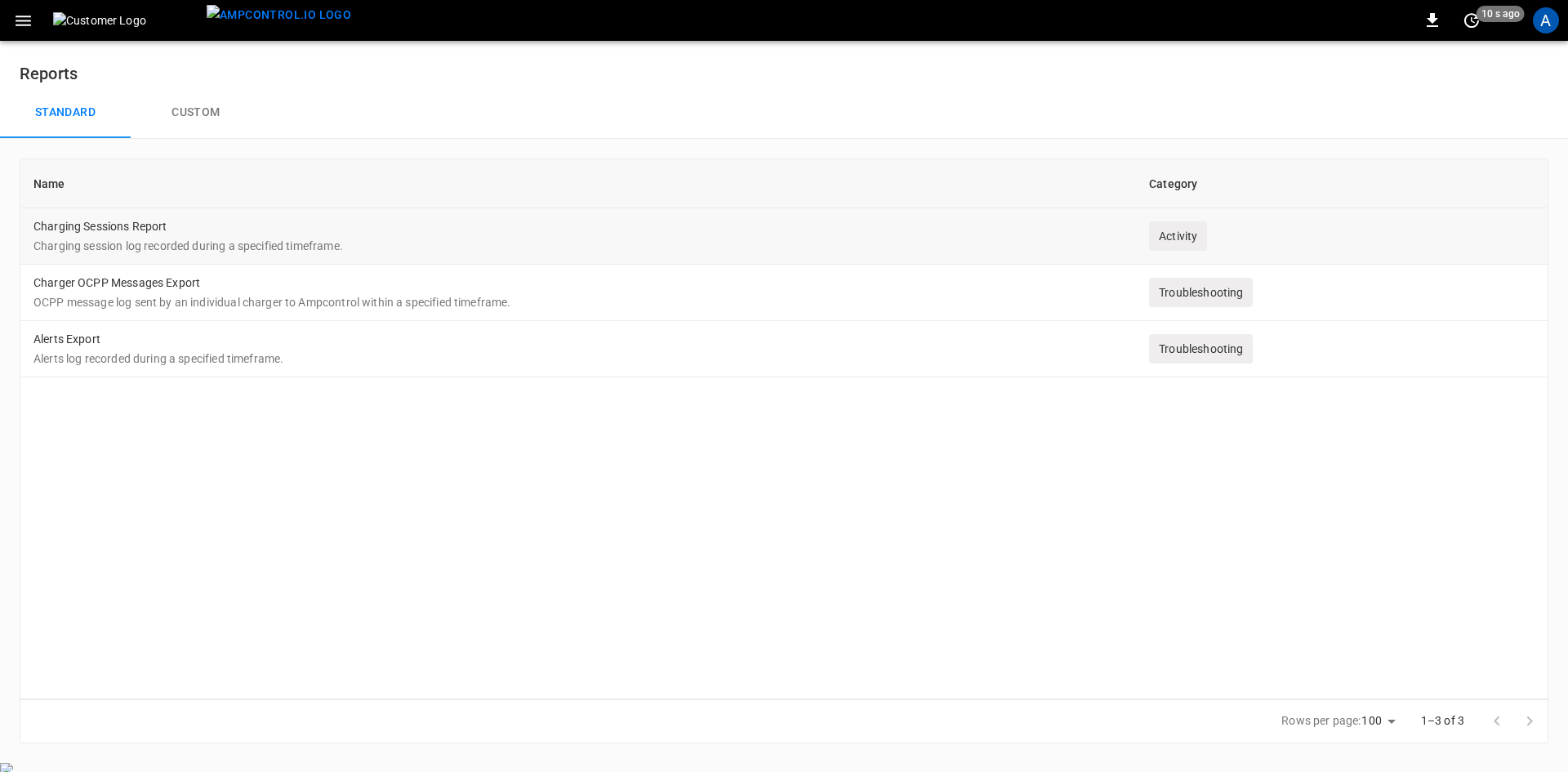click on "Charging Sessions Report Charging session log recorded during a specified timeframe." at bounding box center (578, 236) 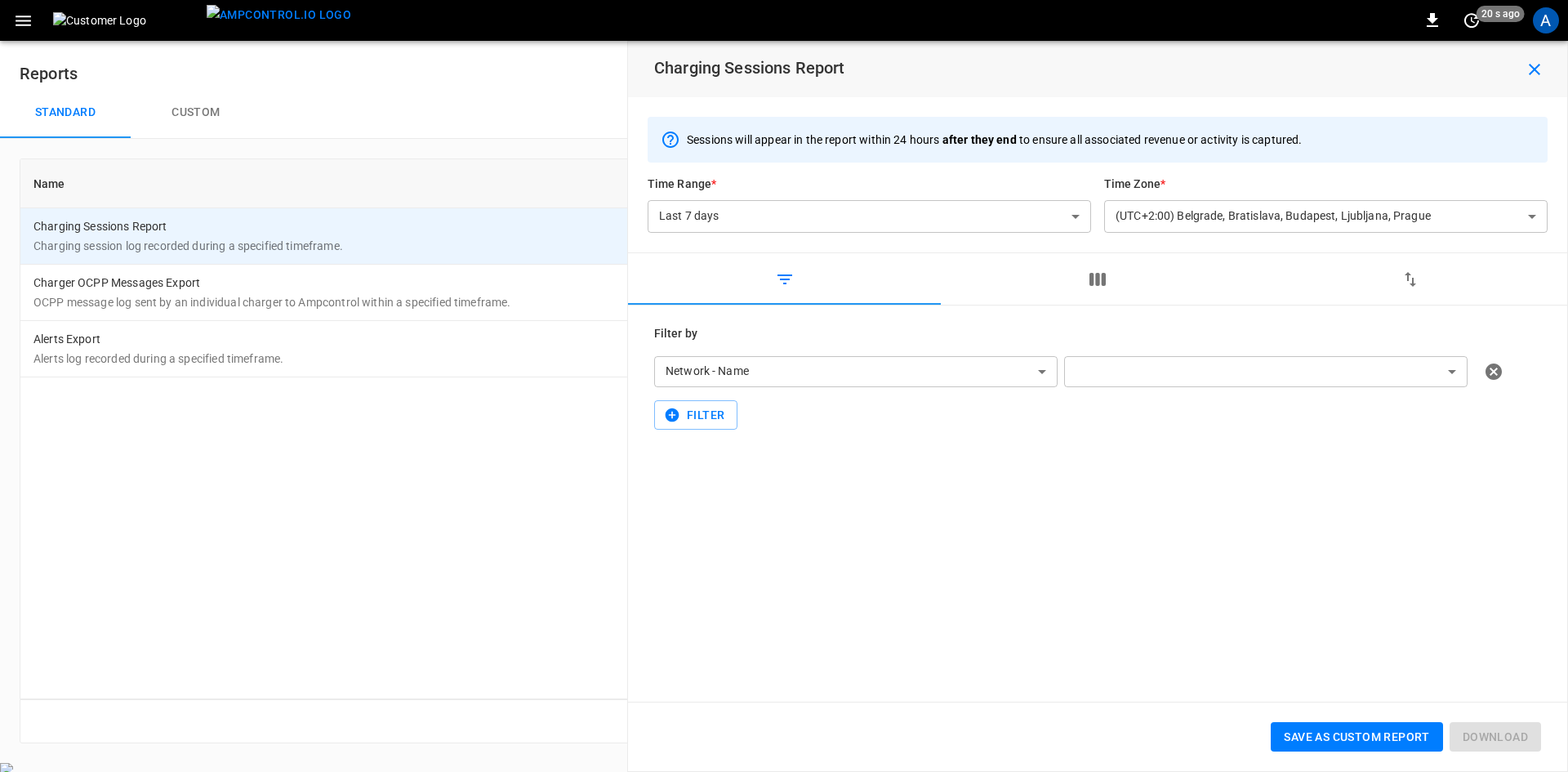 click on "**********" at bounding box center (784, 390) 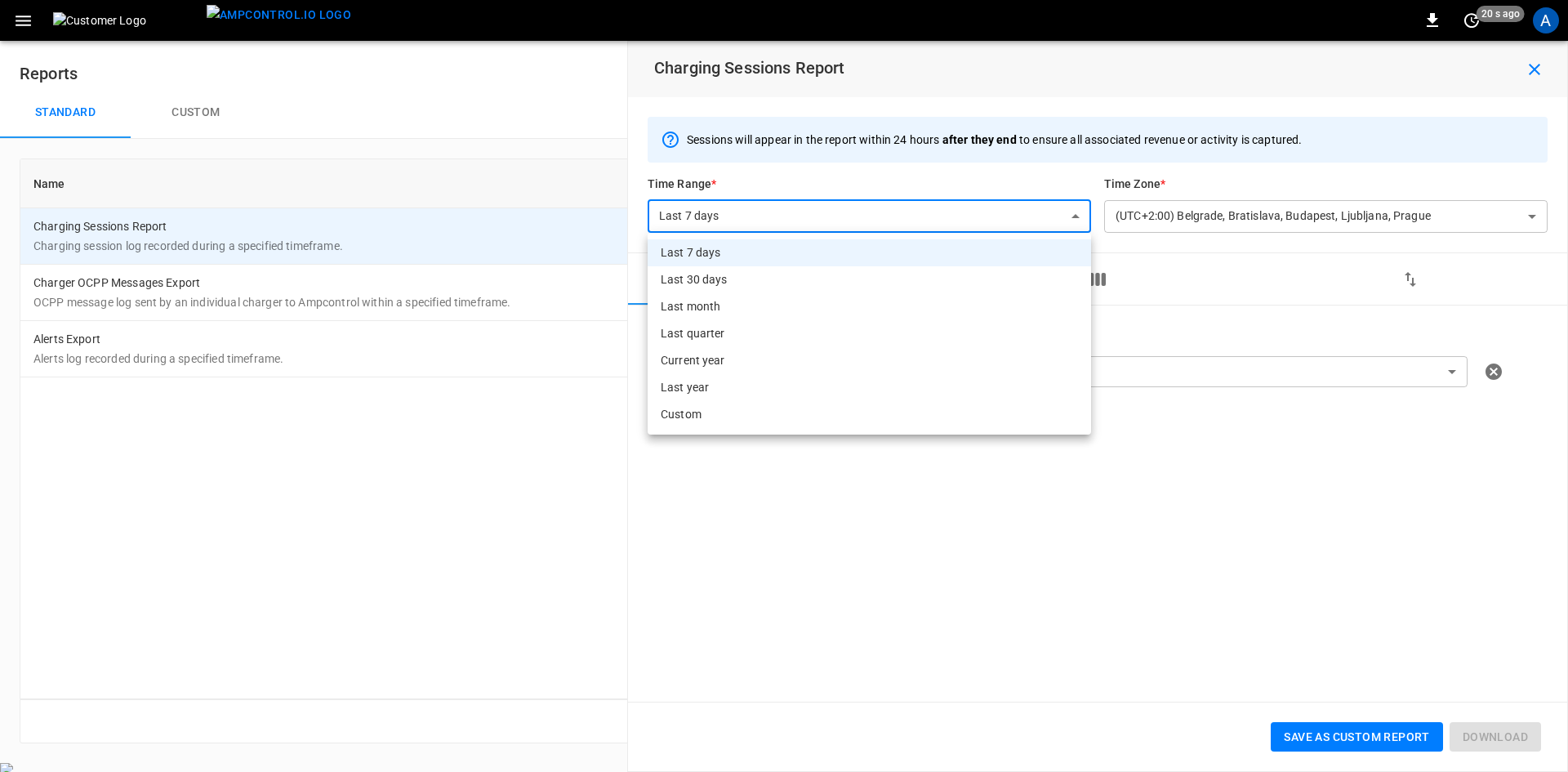 click on "Custom" at bounding box center [869, 414] 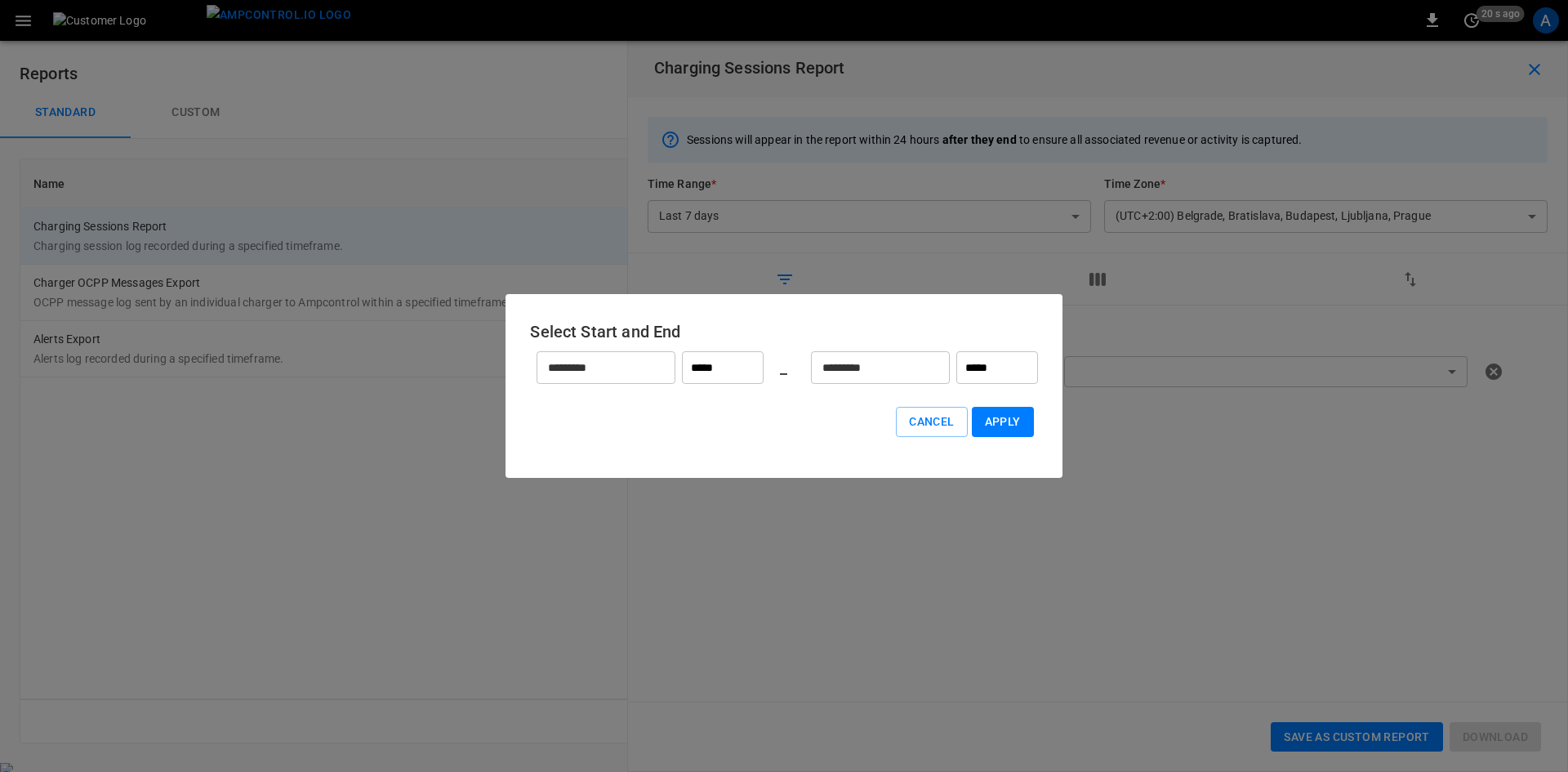 click on "*********" at bounding box center (597, 368) 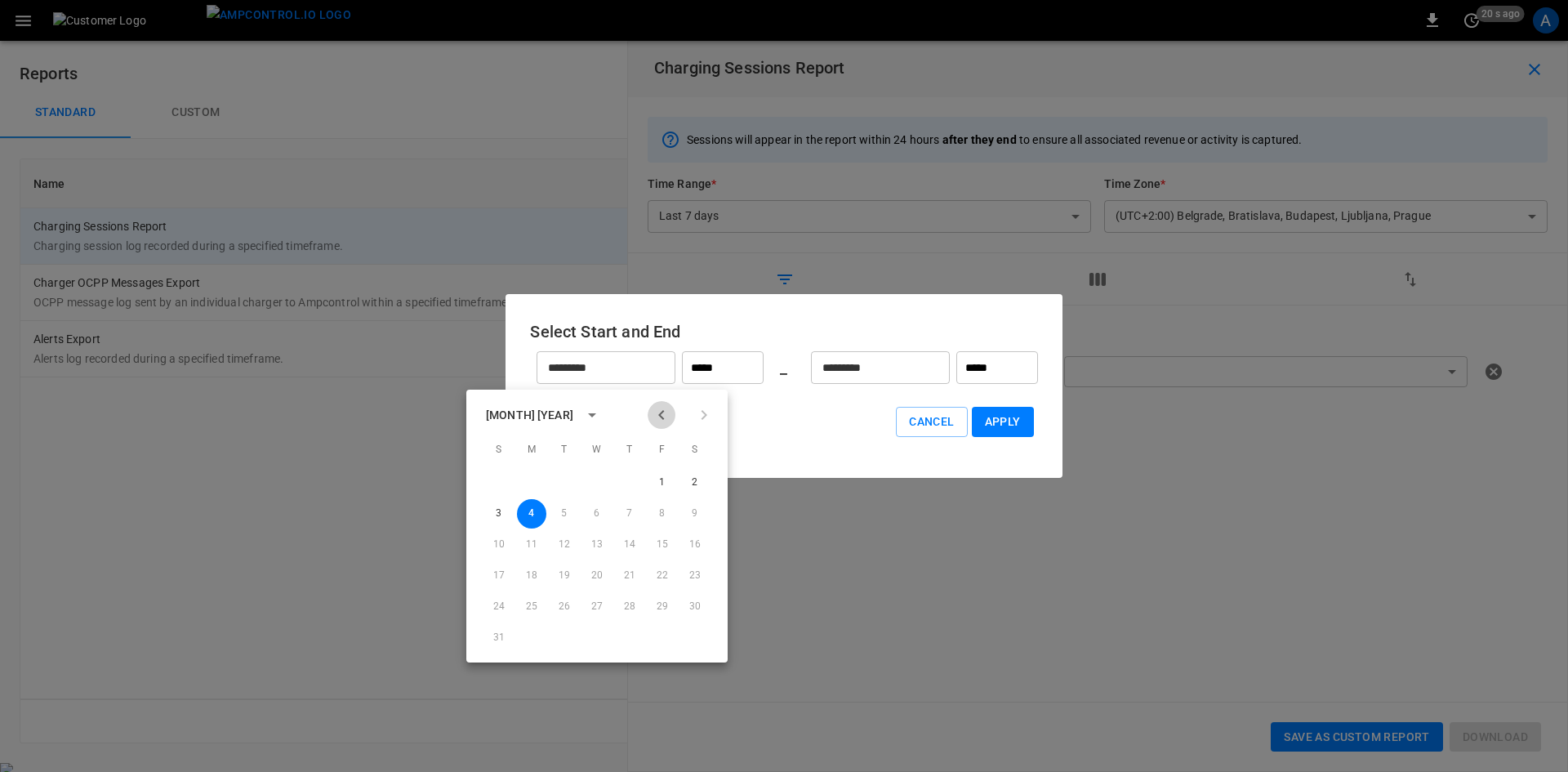 click 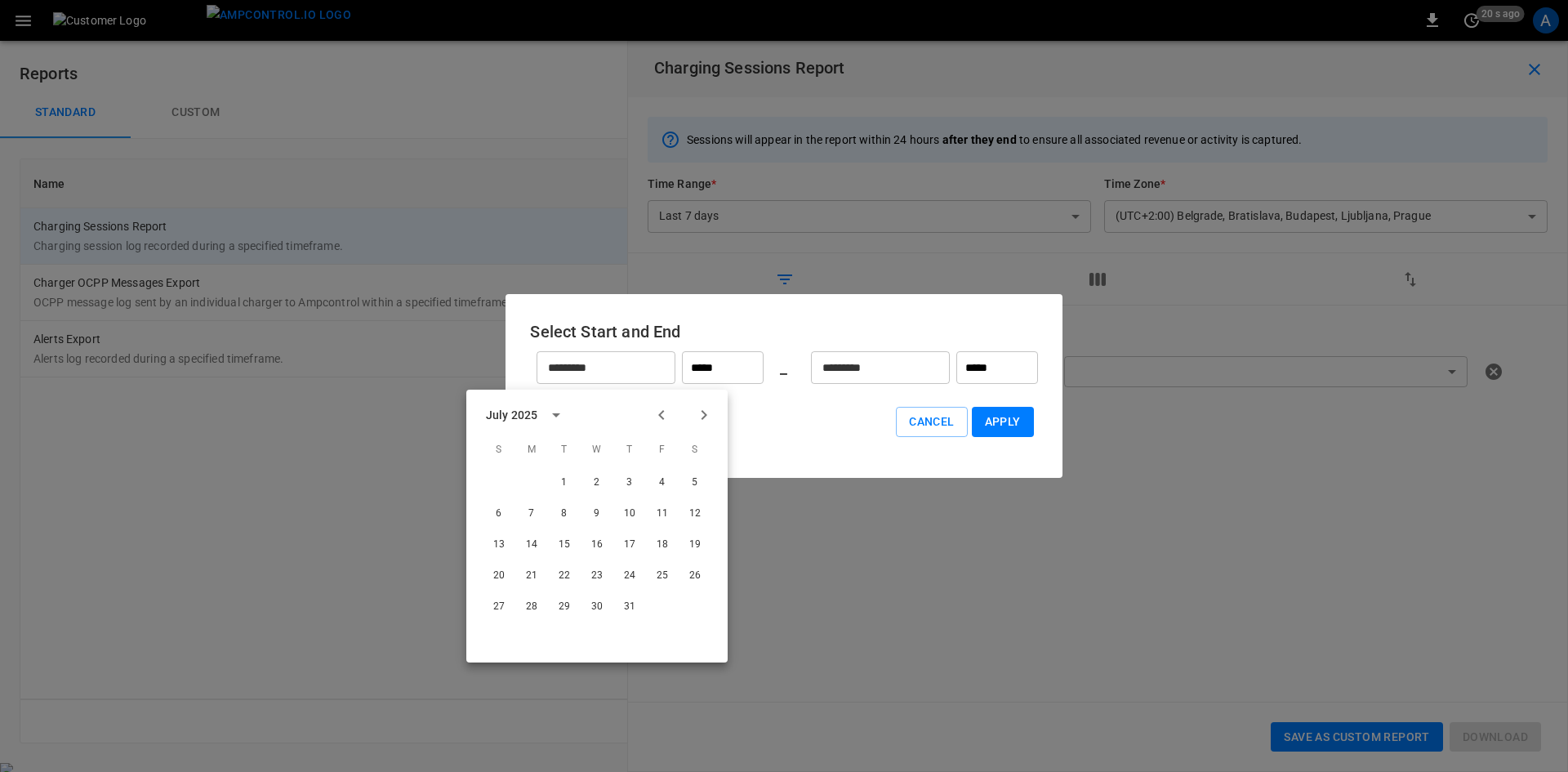 click 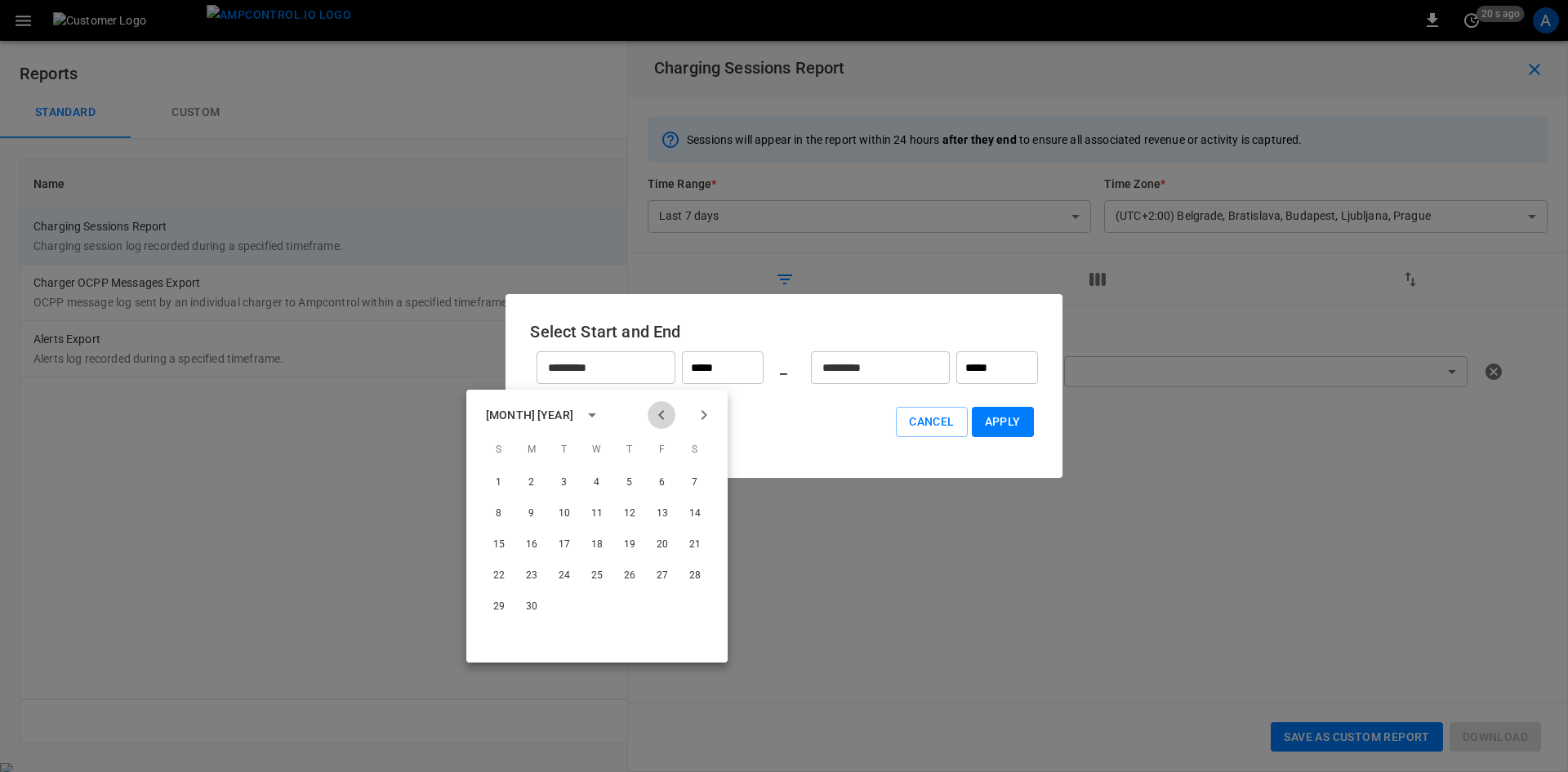 click 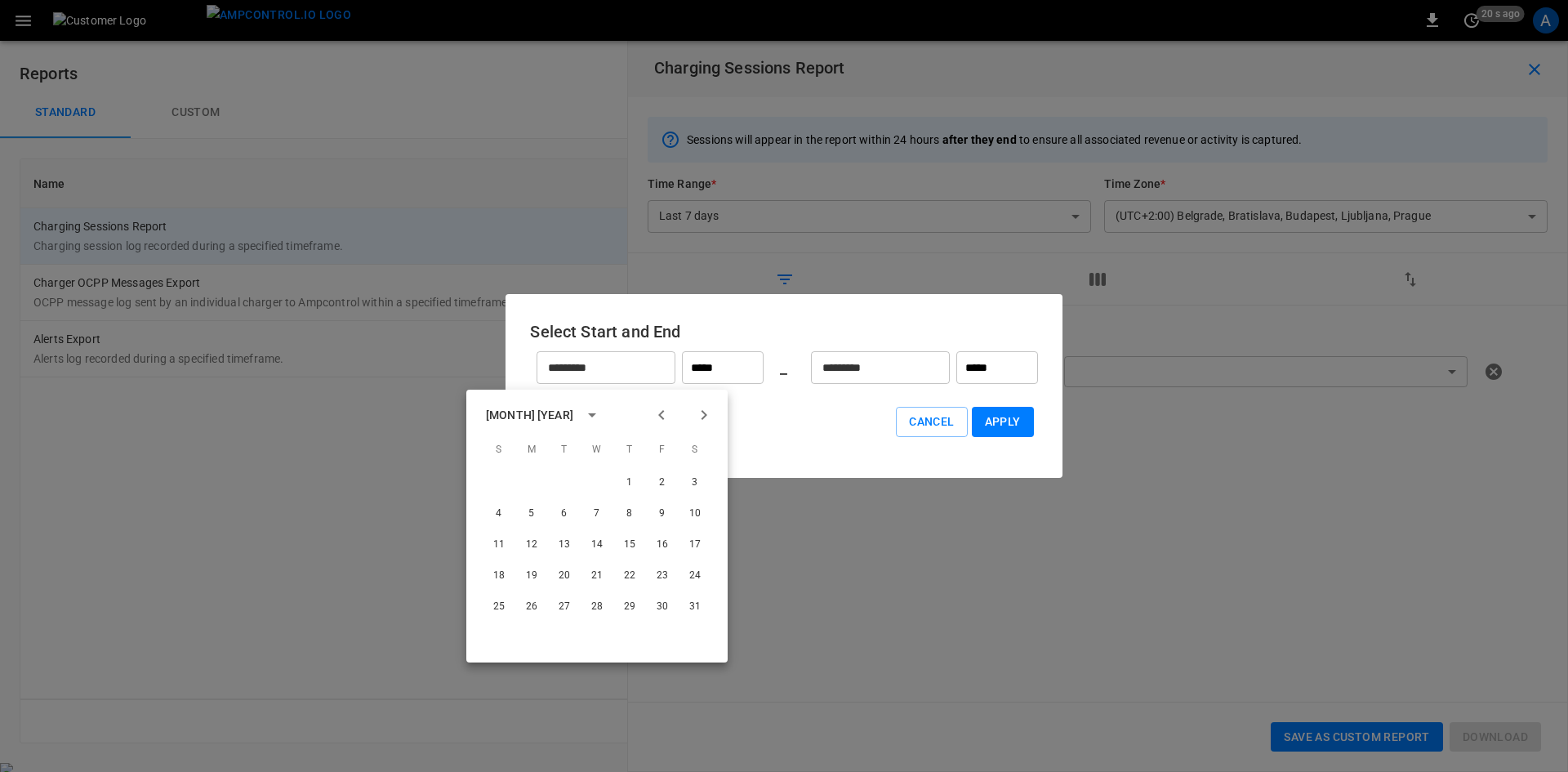 click 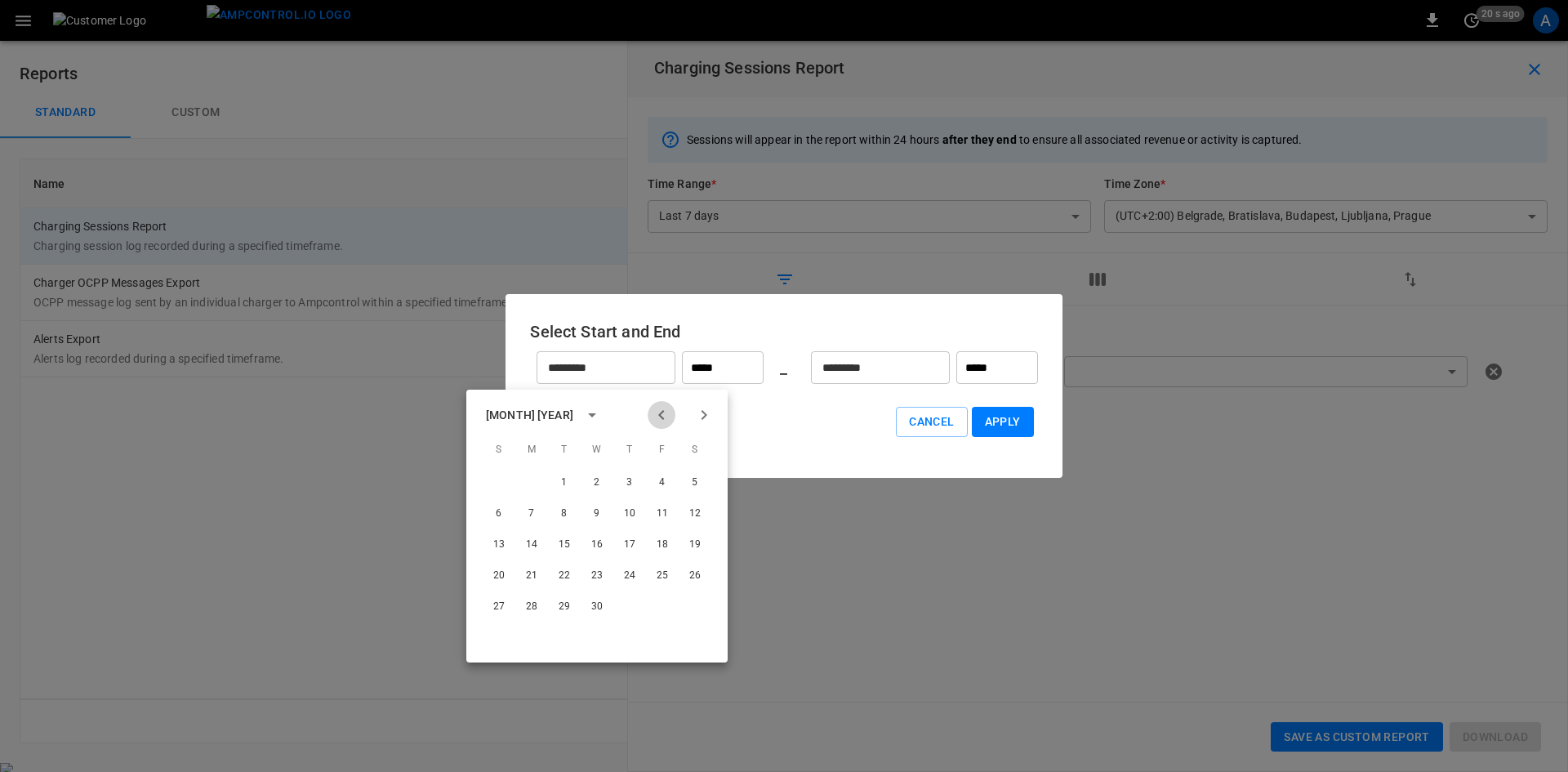 click 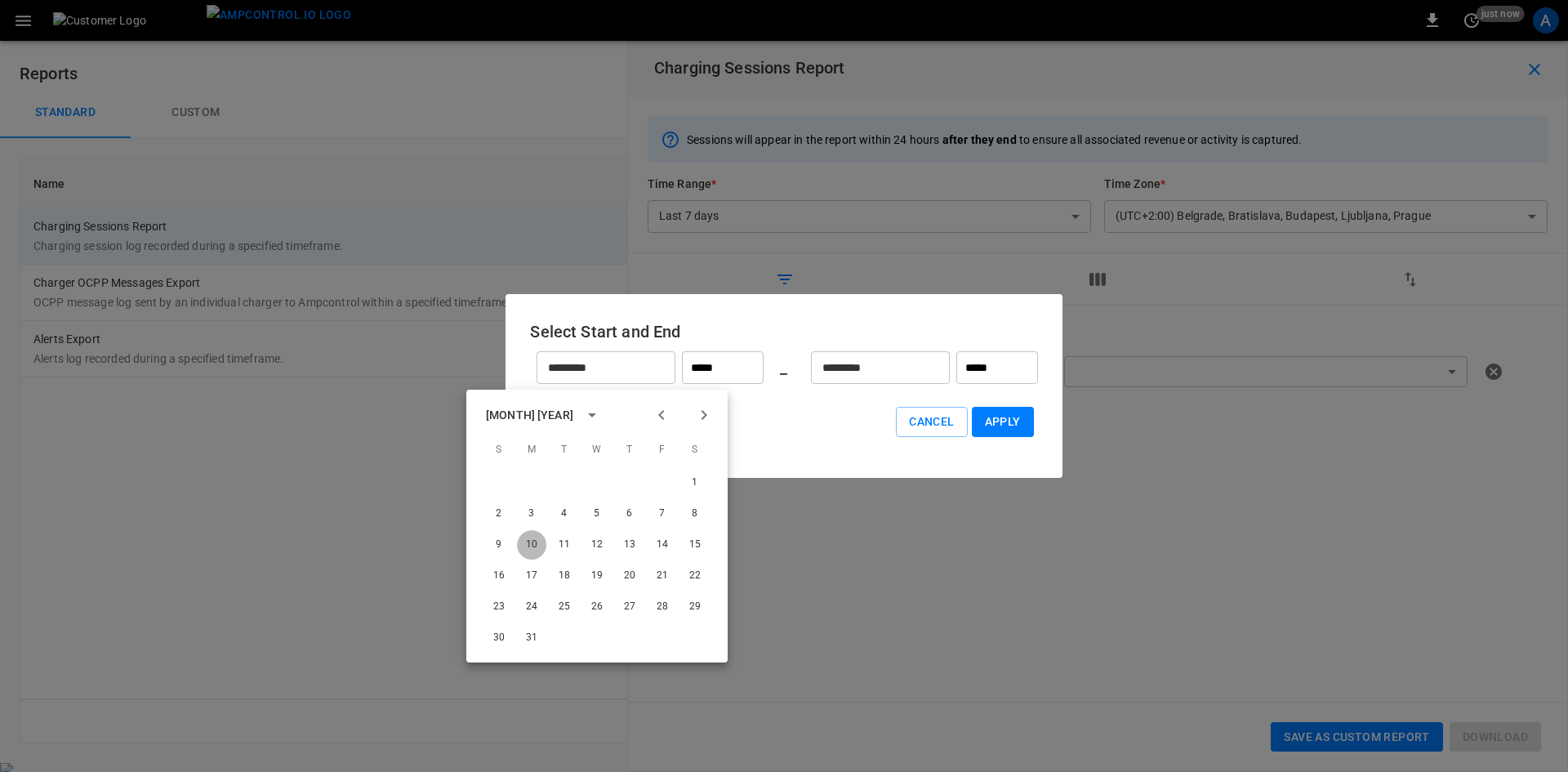 click on "10" at bounding box center [532, 545] 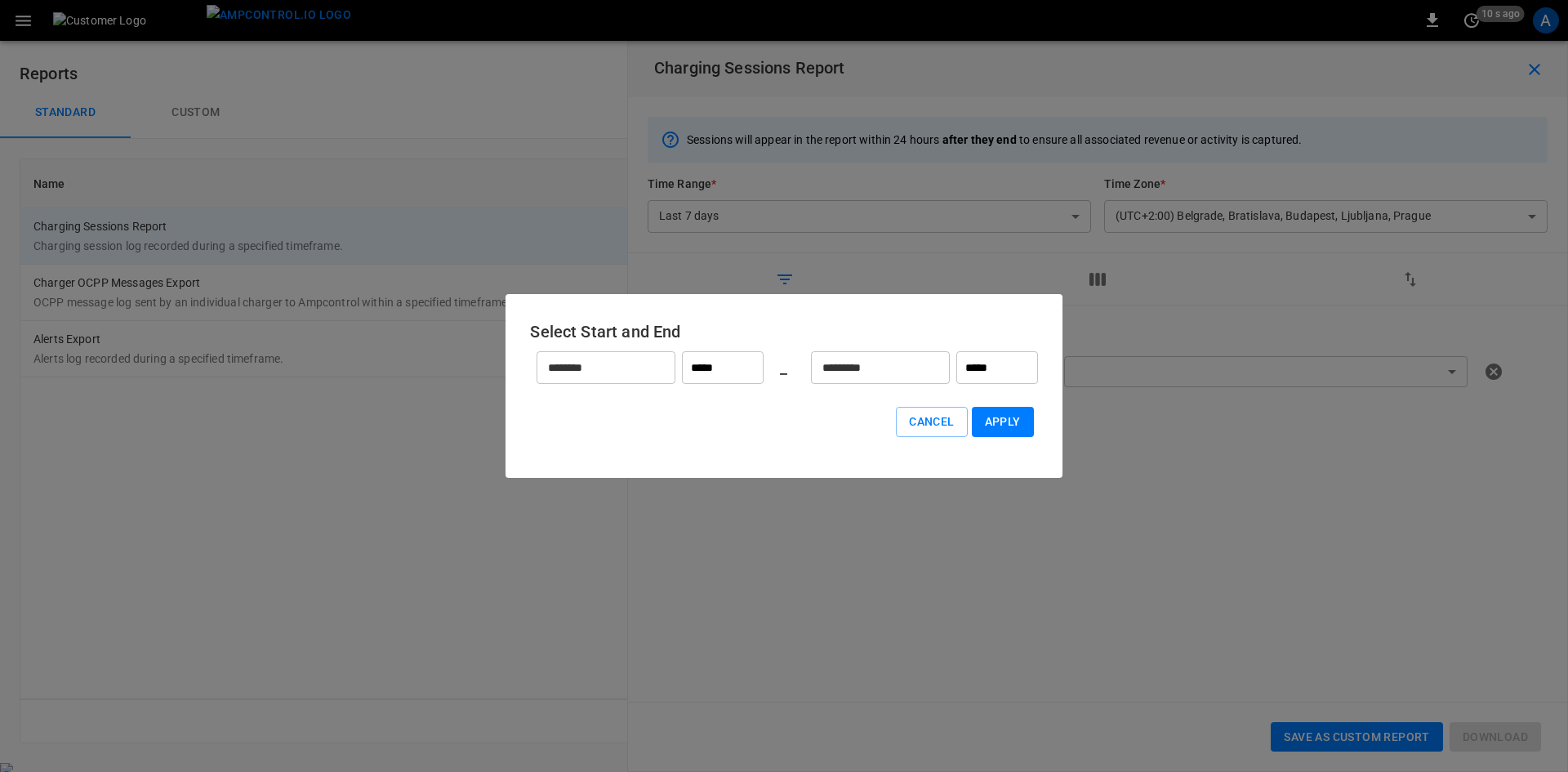 click on "*****" at bounding box center (723, 368) 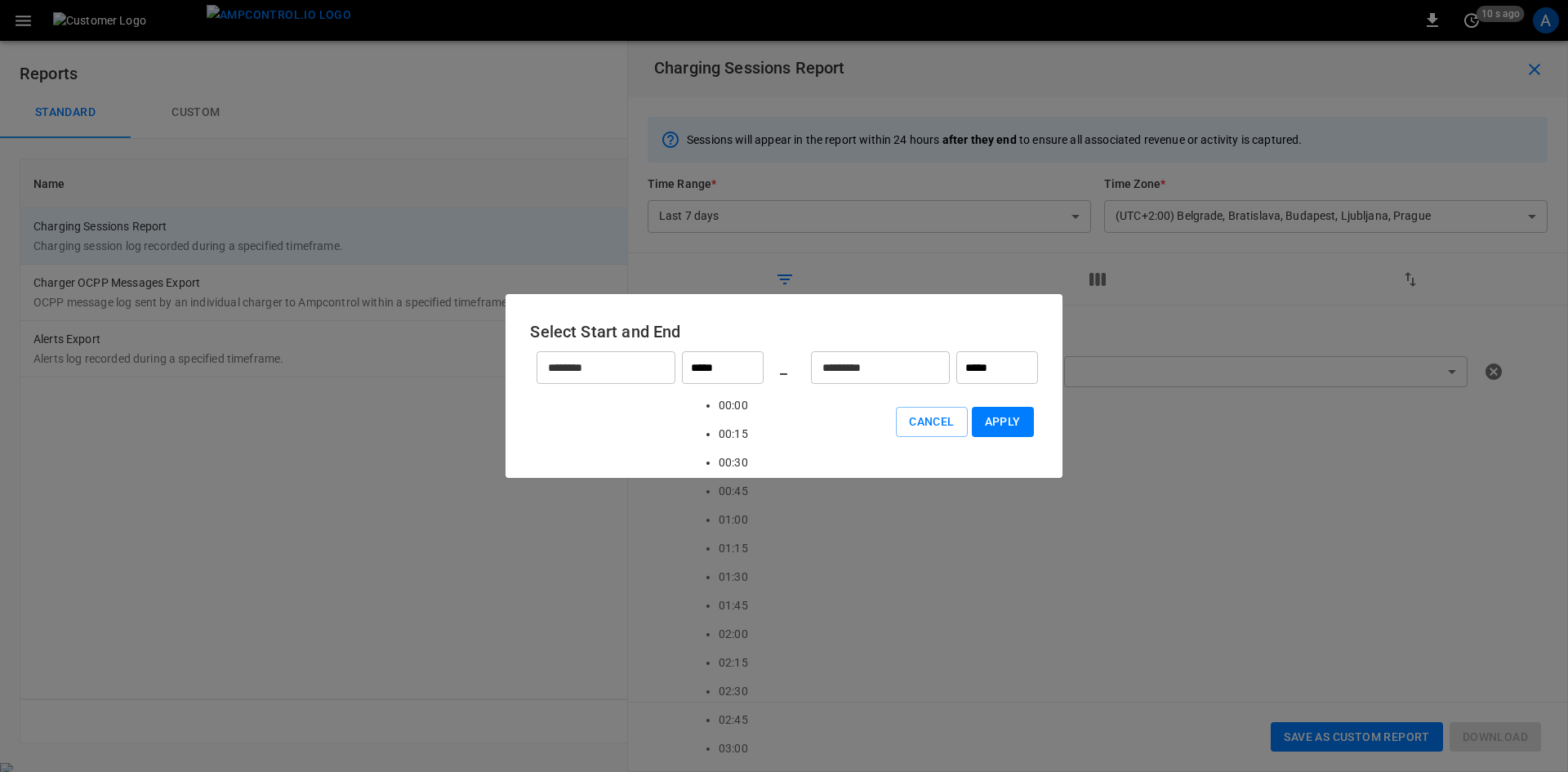 scroll, scrollTop: 0, scrollLeft: 0, axis: both 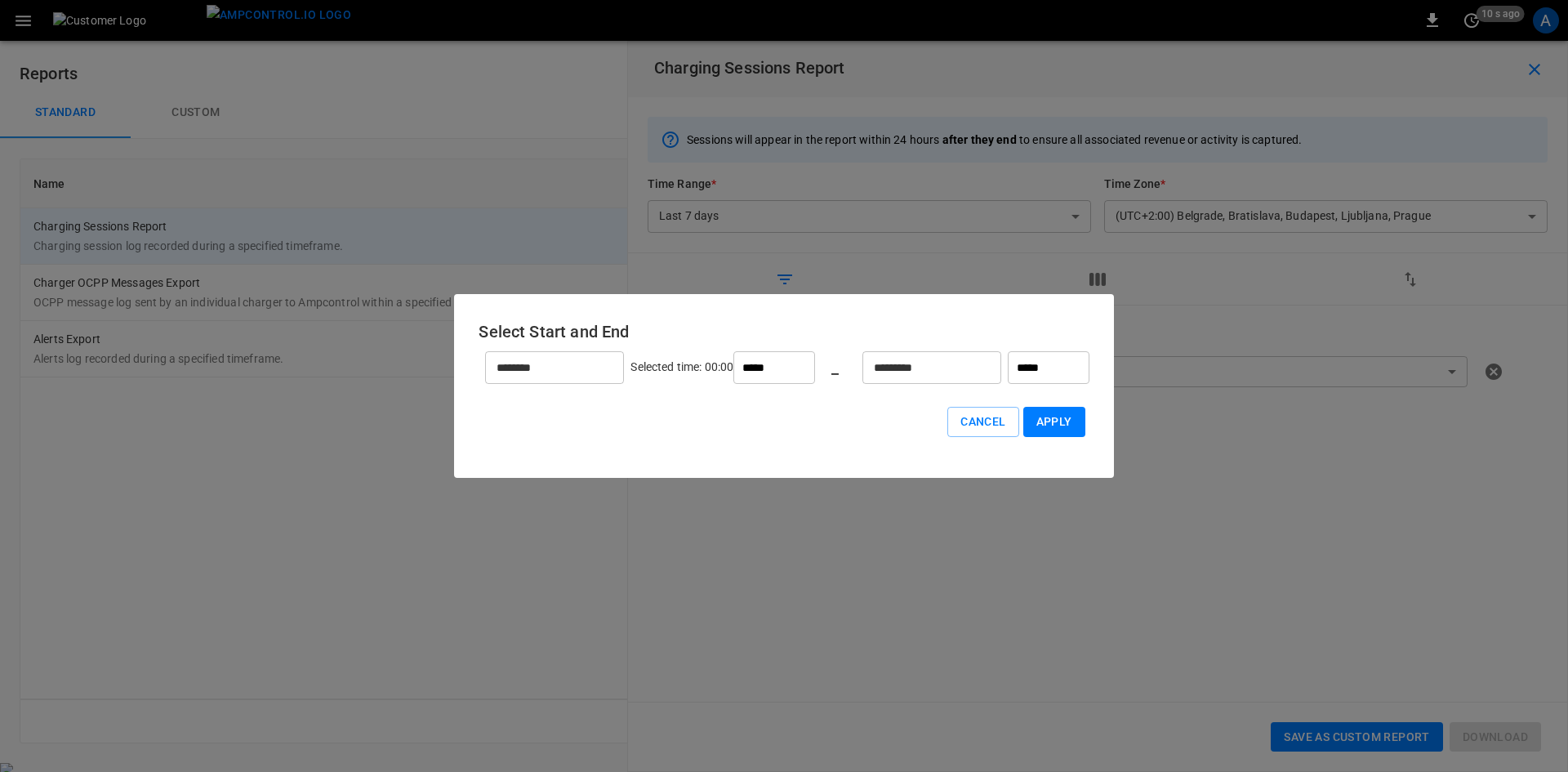 click on "*********" at bounding box center (923, 368) 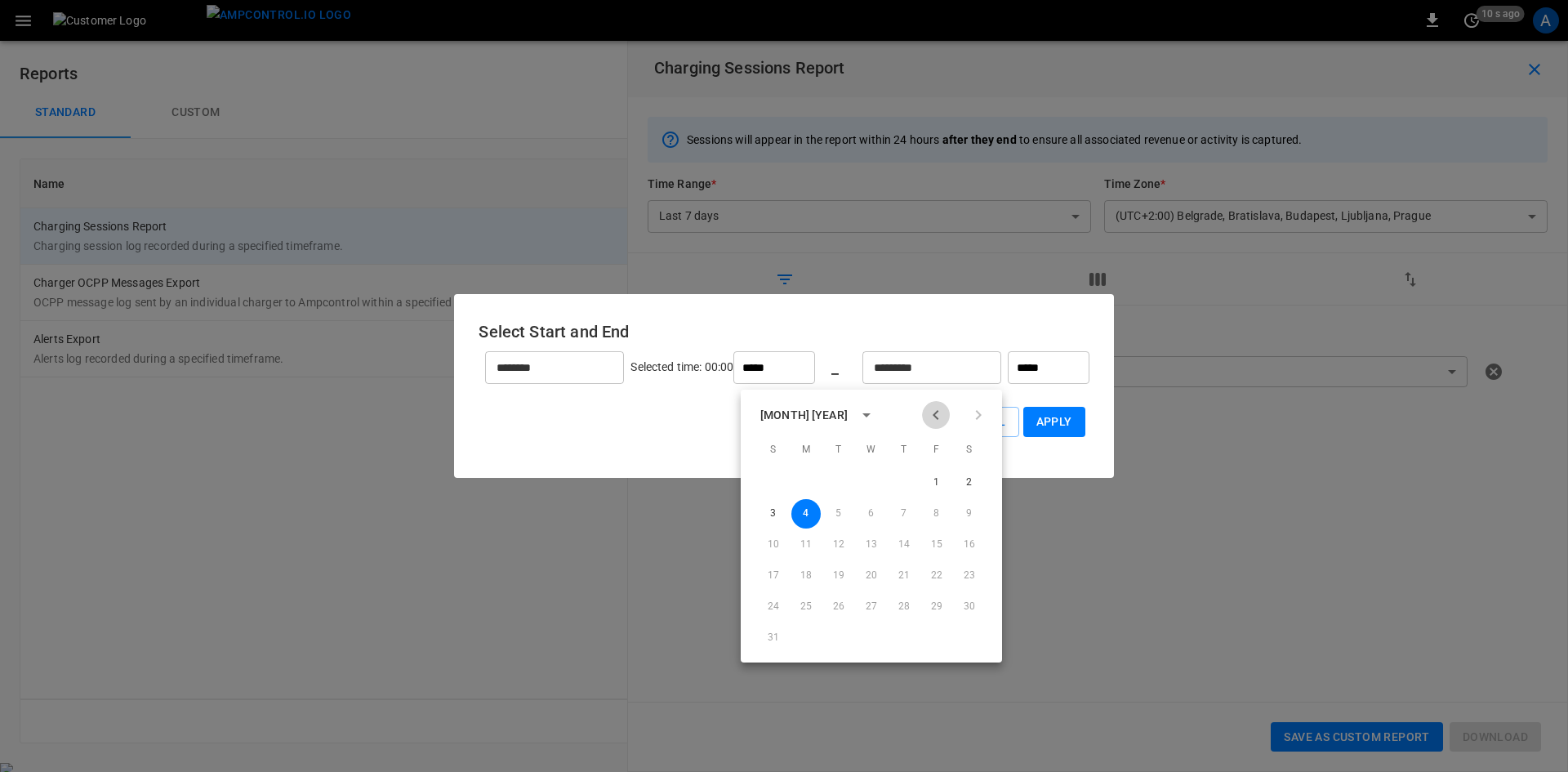 click at bounding box center (936, 415) 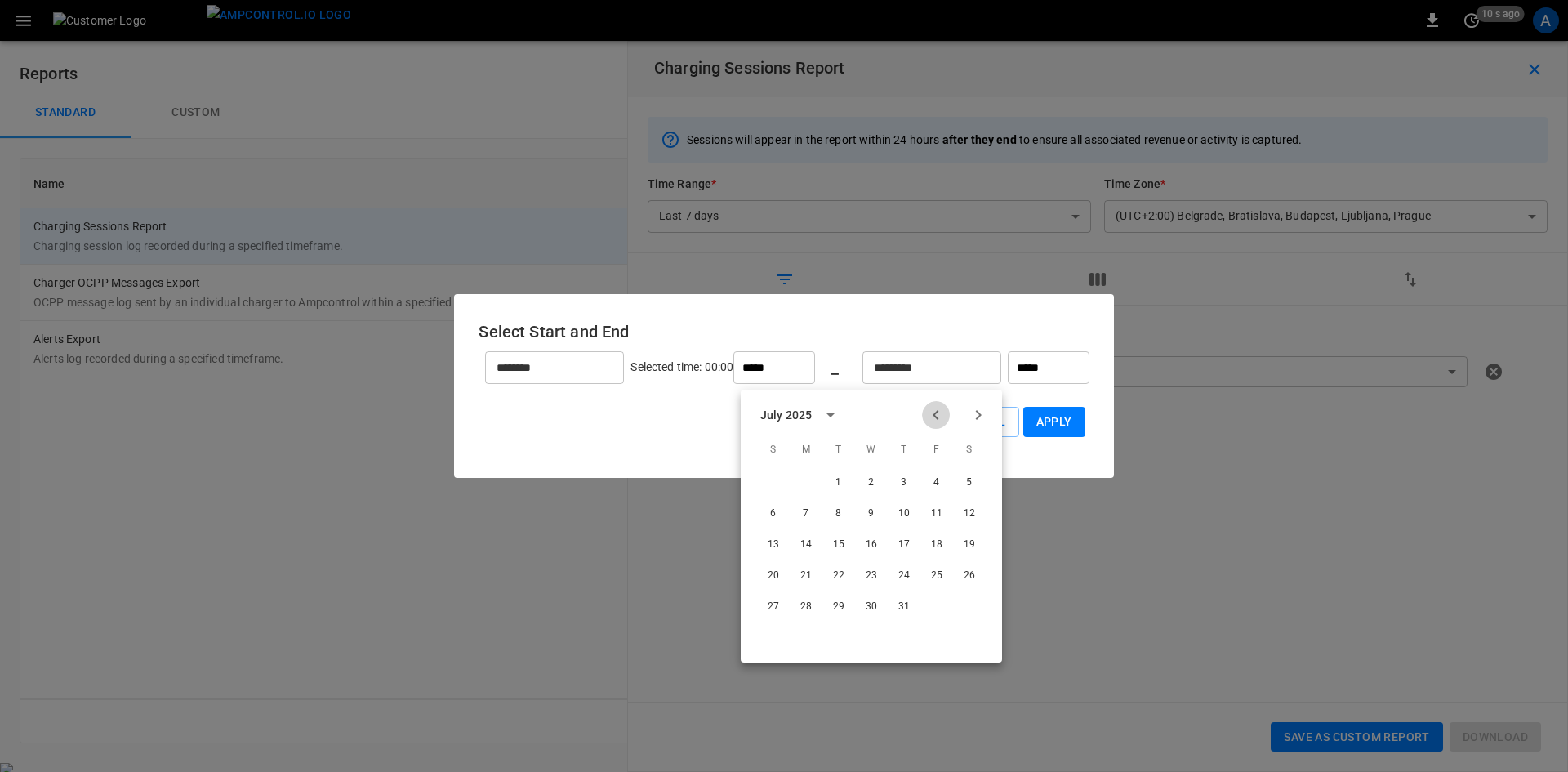 click at bounding box center (936, 415) 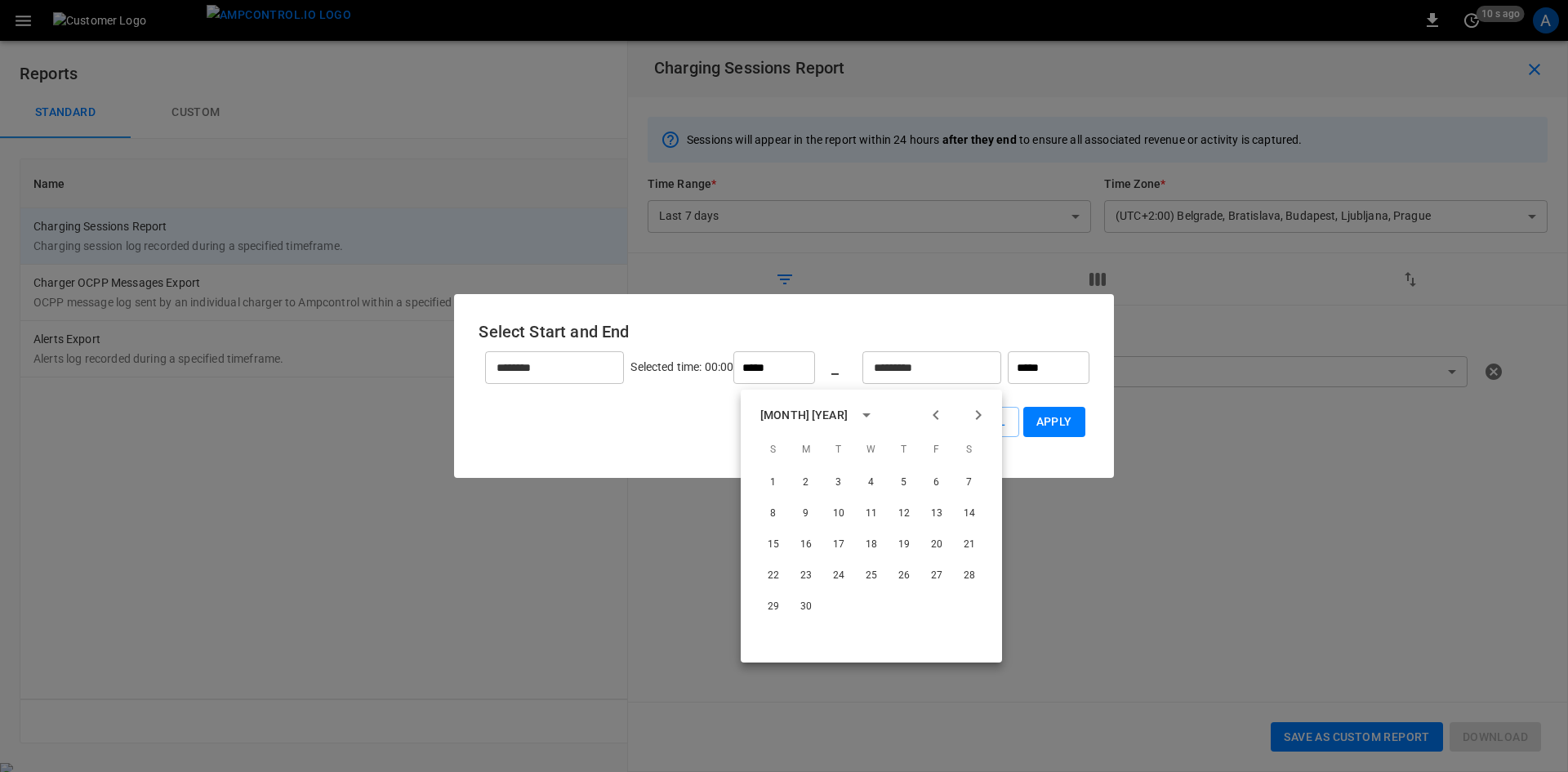 click at bounding box center (936, 415) 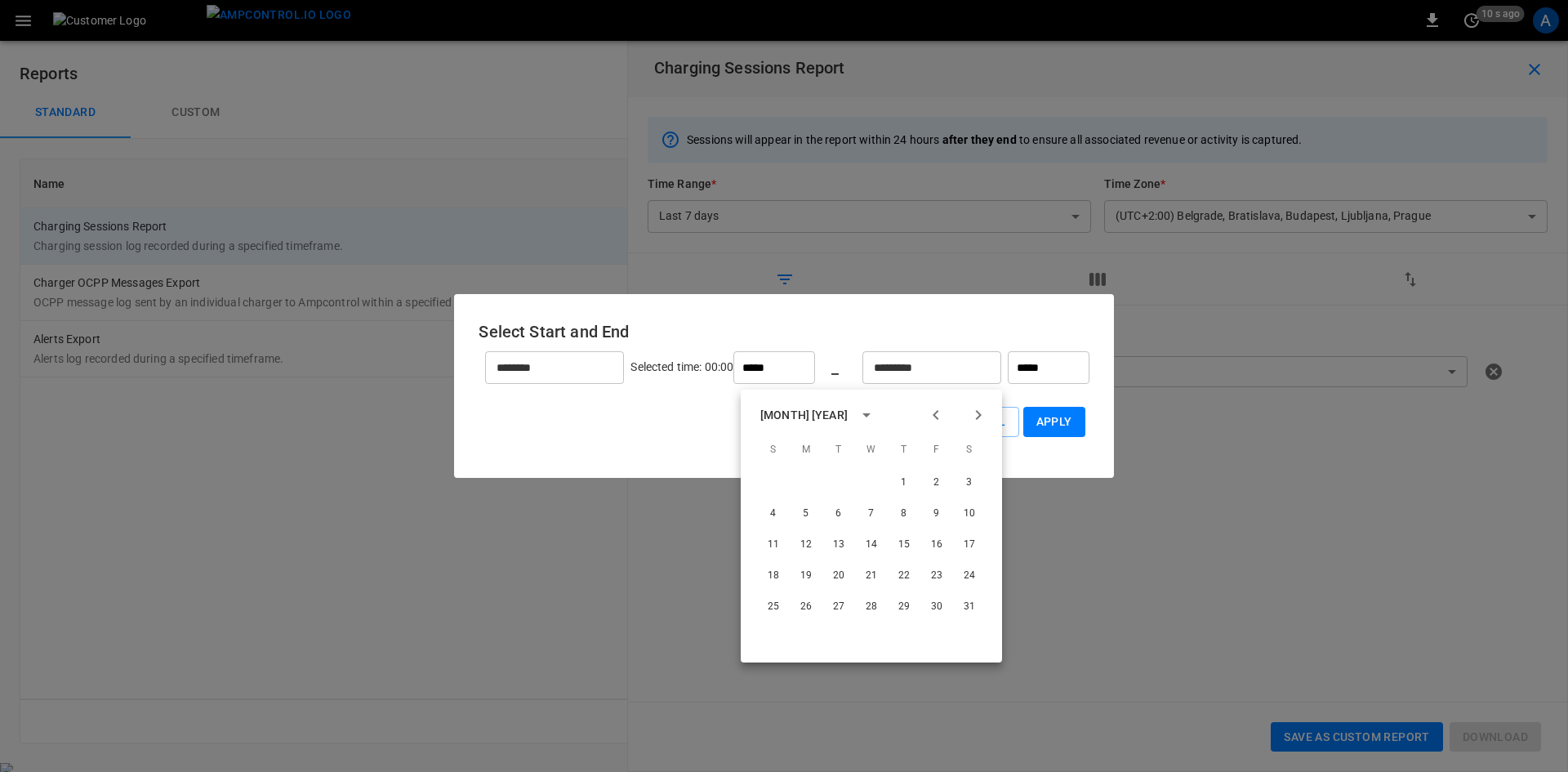 click at bounding box center [936, 415] 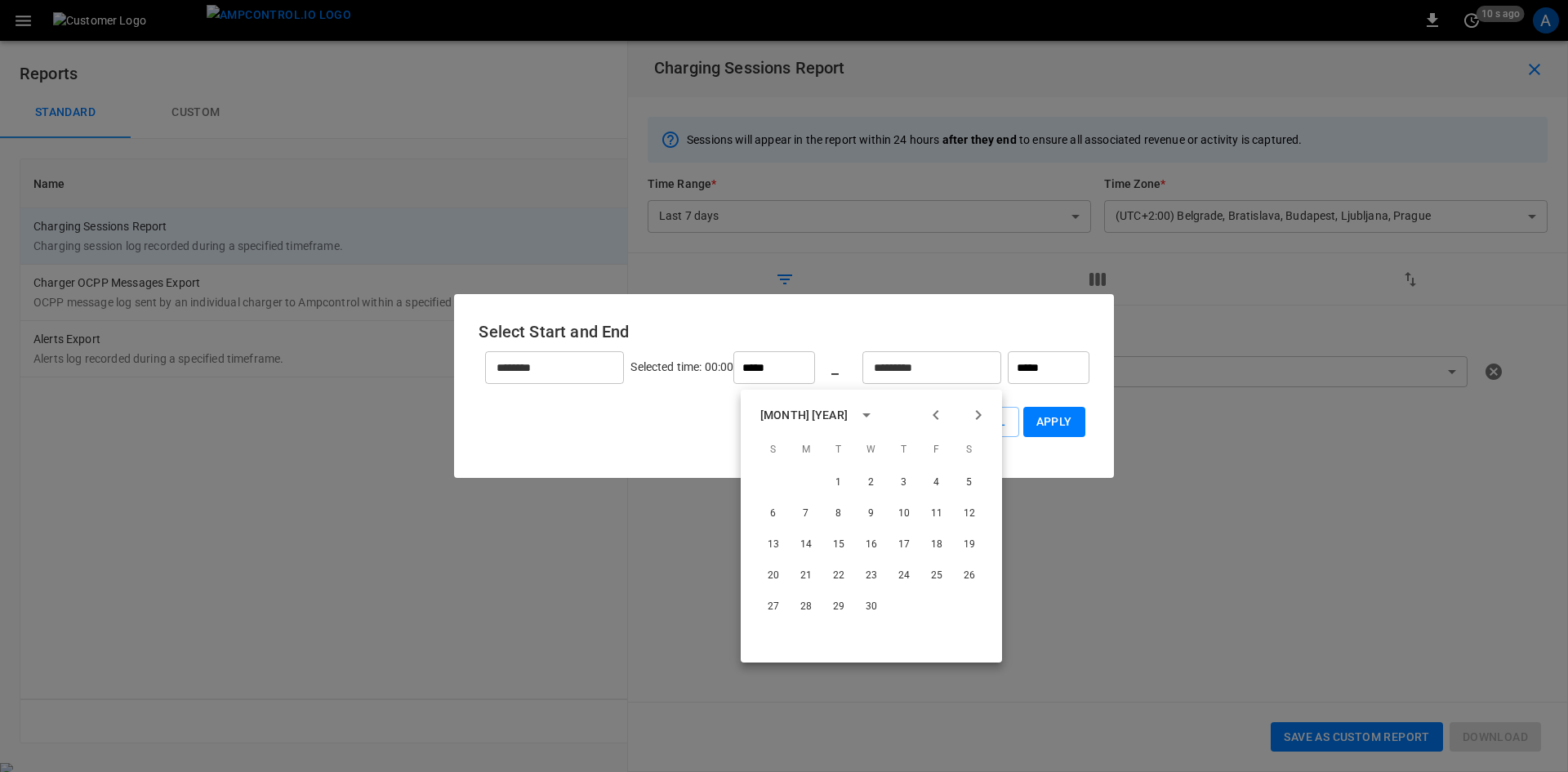 click at bounding box center [936, 415] 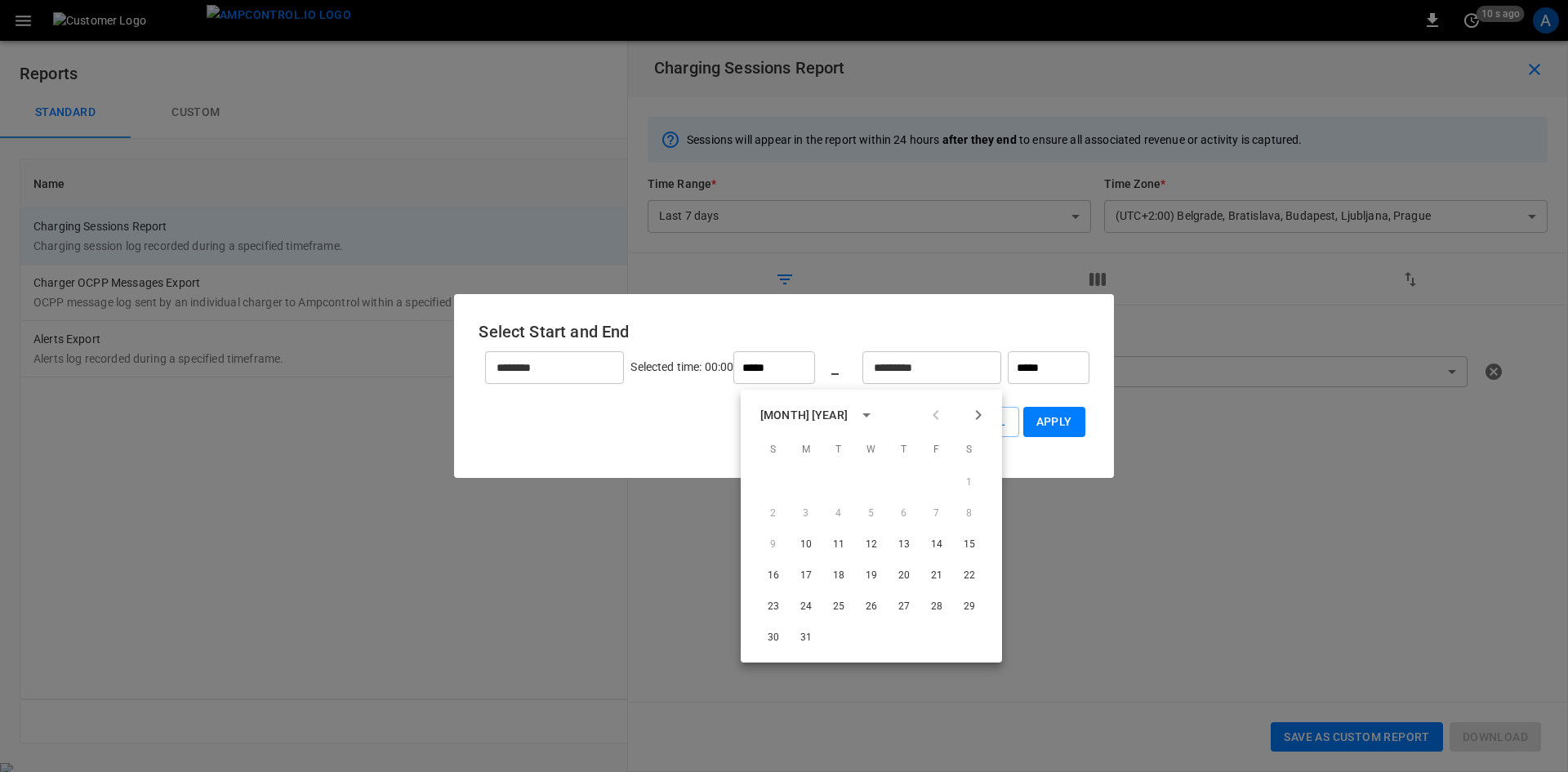 click at bounding box center (957, 415) 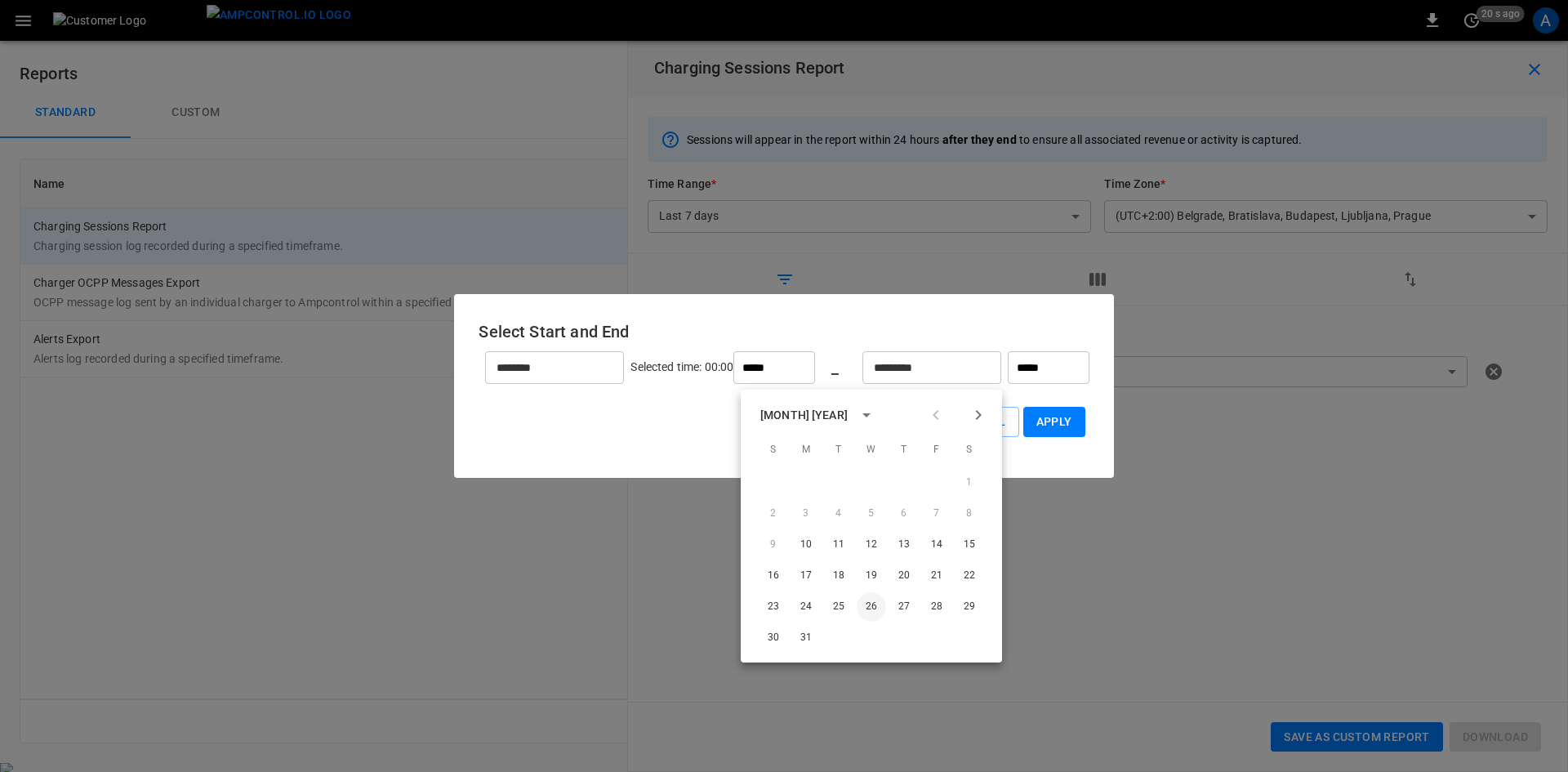 click on "26" at bounding box center [871, 607] 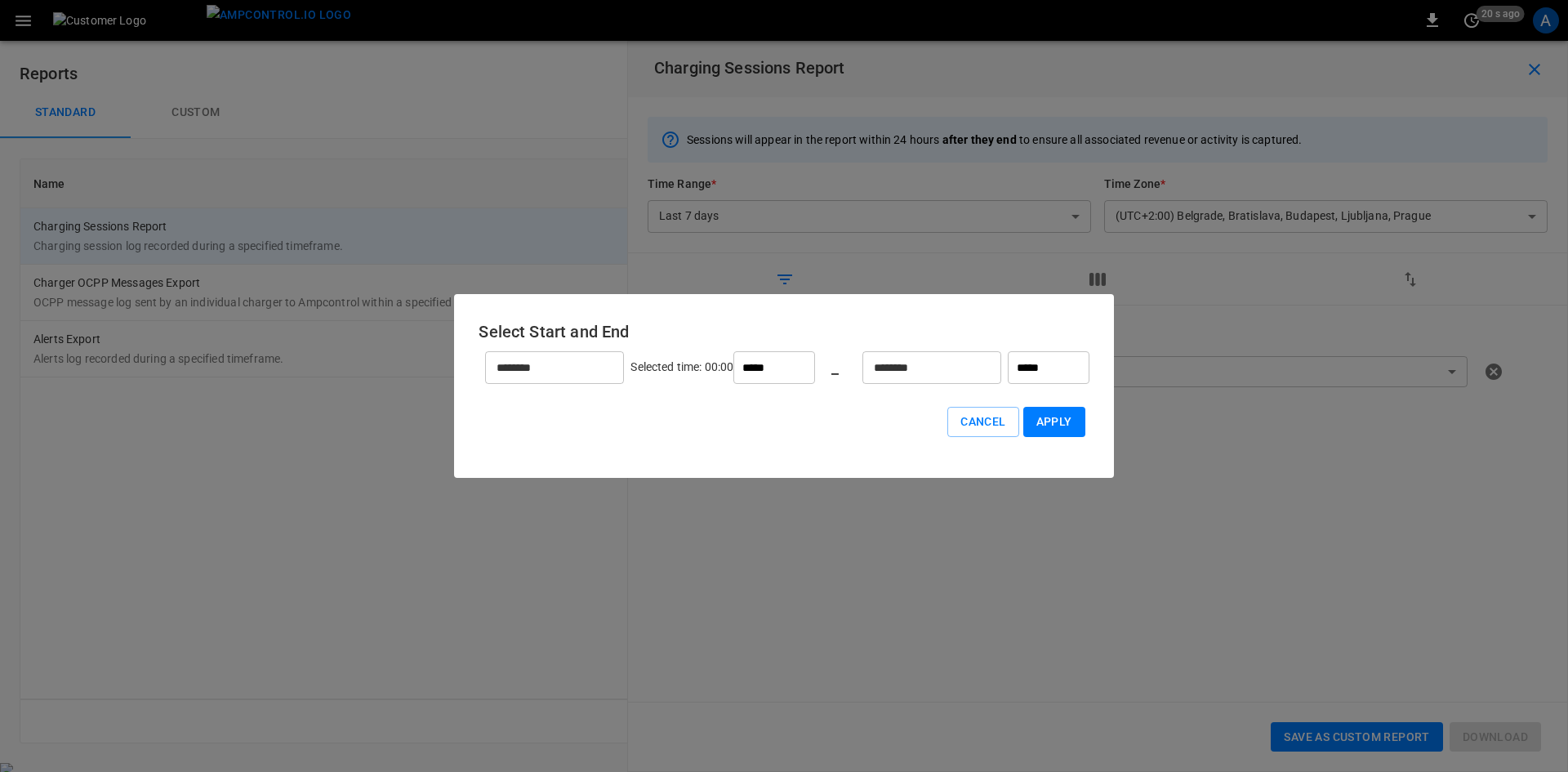 click on "******** ​" at bounding box center (932, 368) 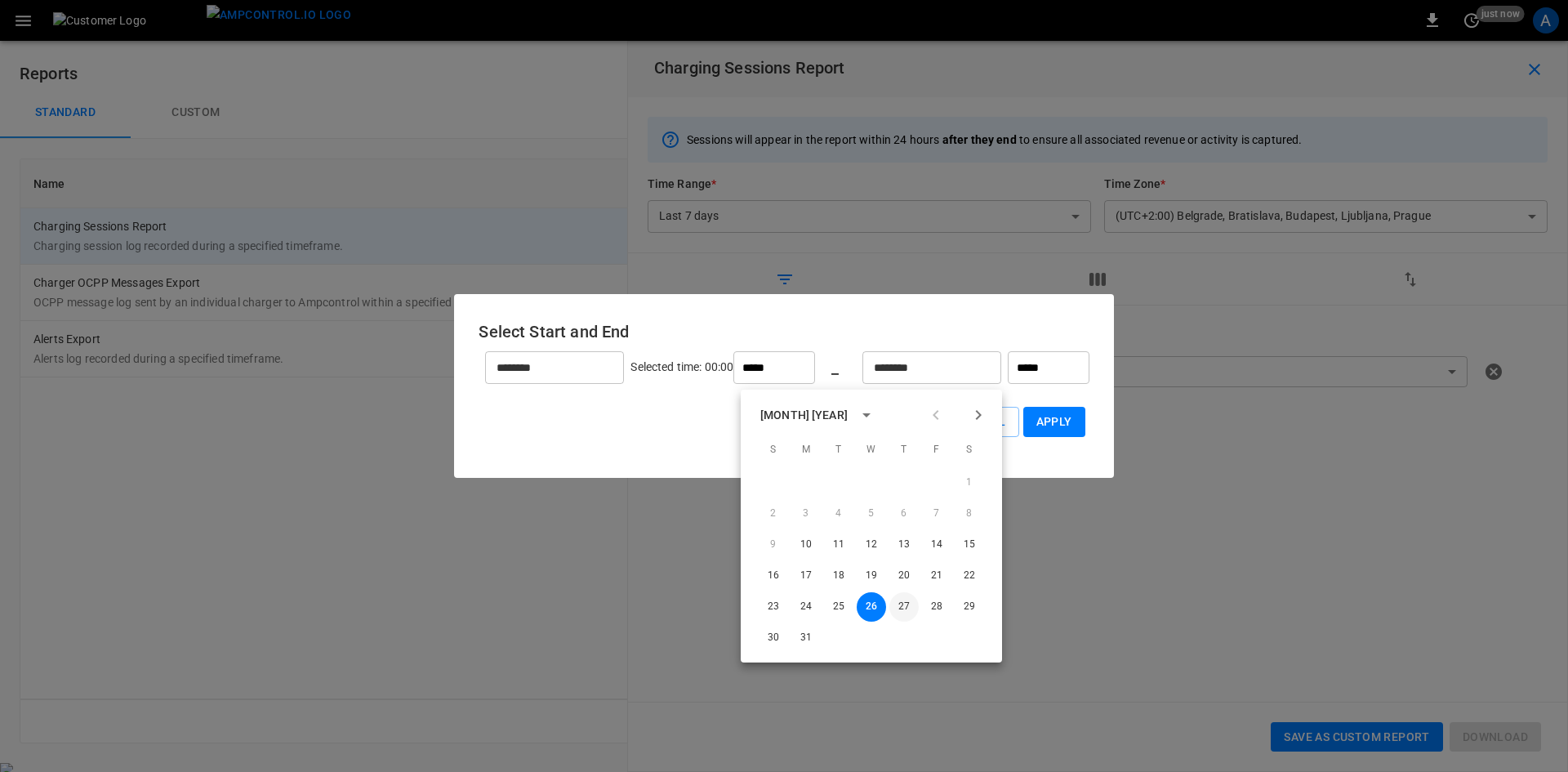 click on "27" at bounding box center [904, 607] 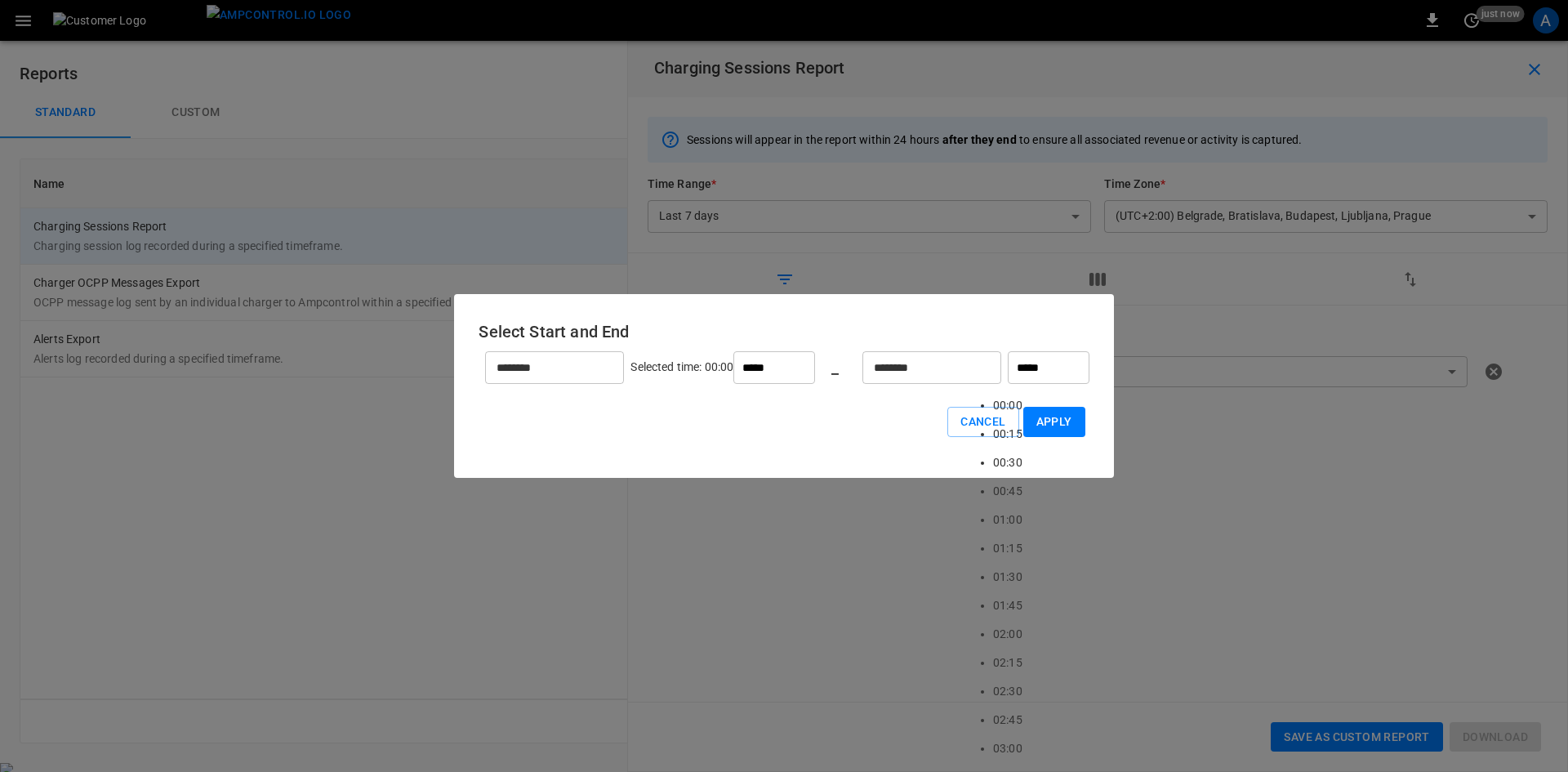 click on "*****" at bounding box center [1049, 368] 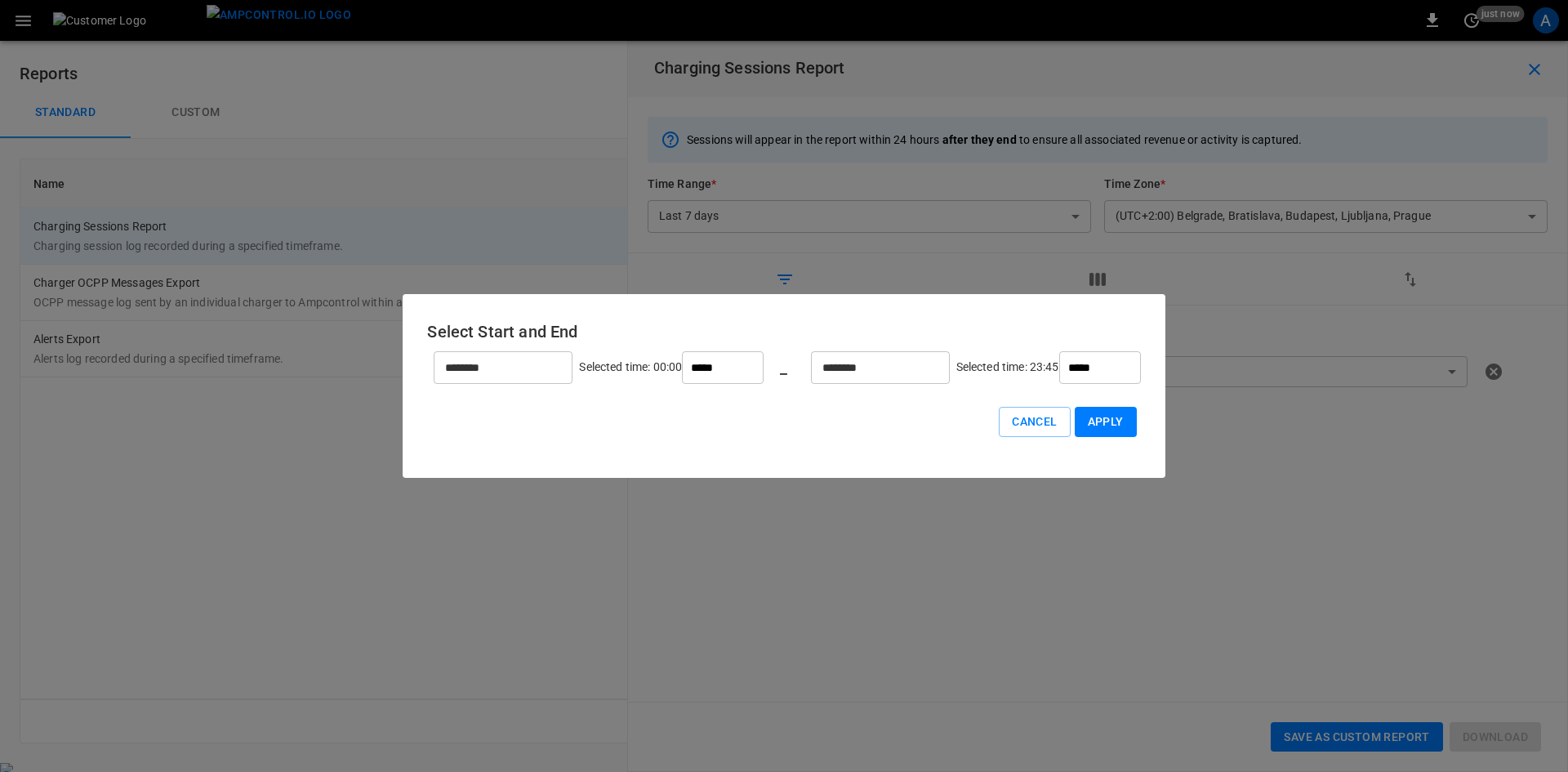 click on "Apply" at bounding box center [1106, 422] 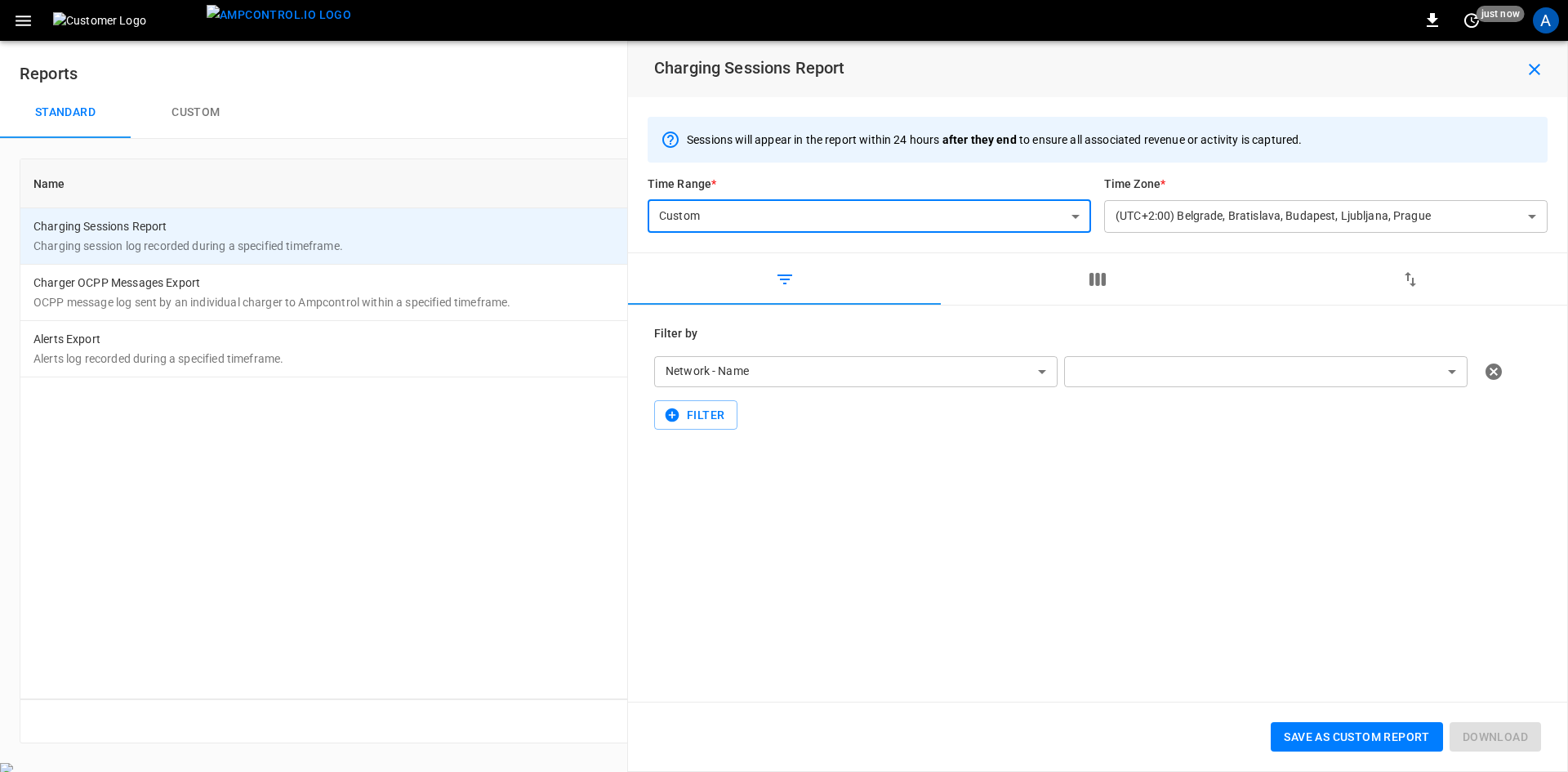click 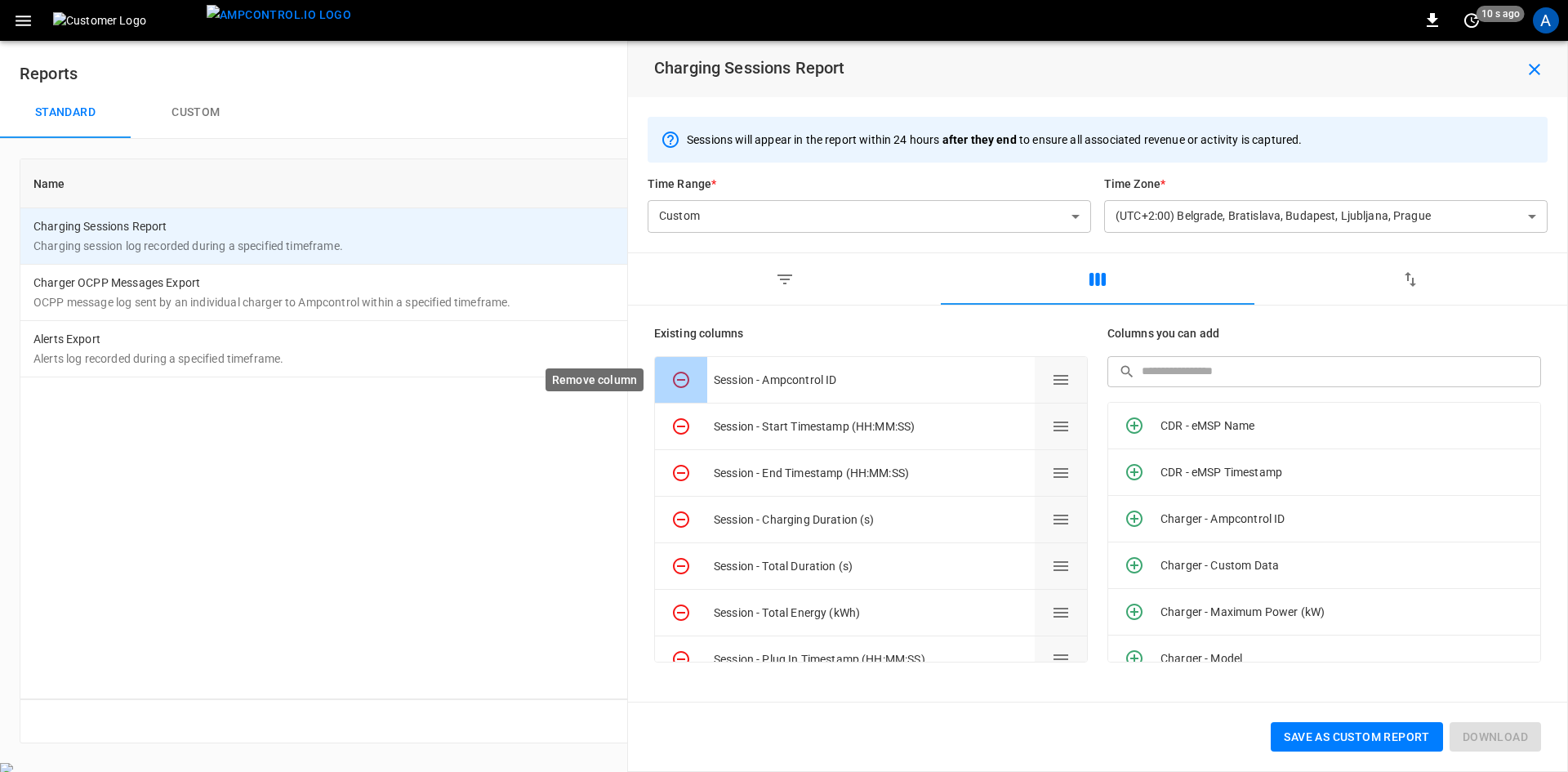 click 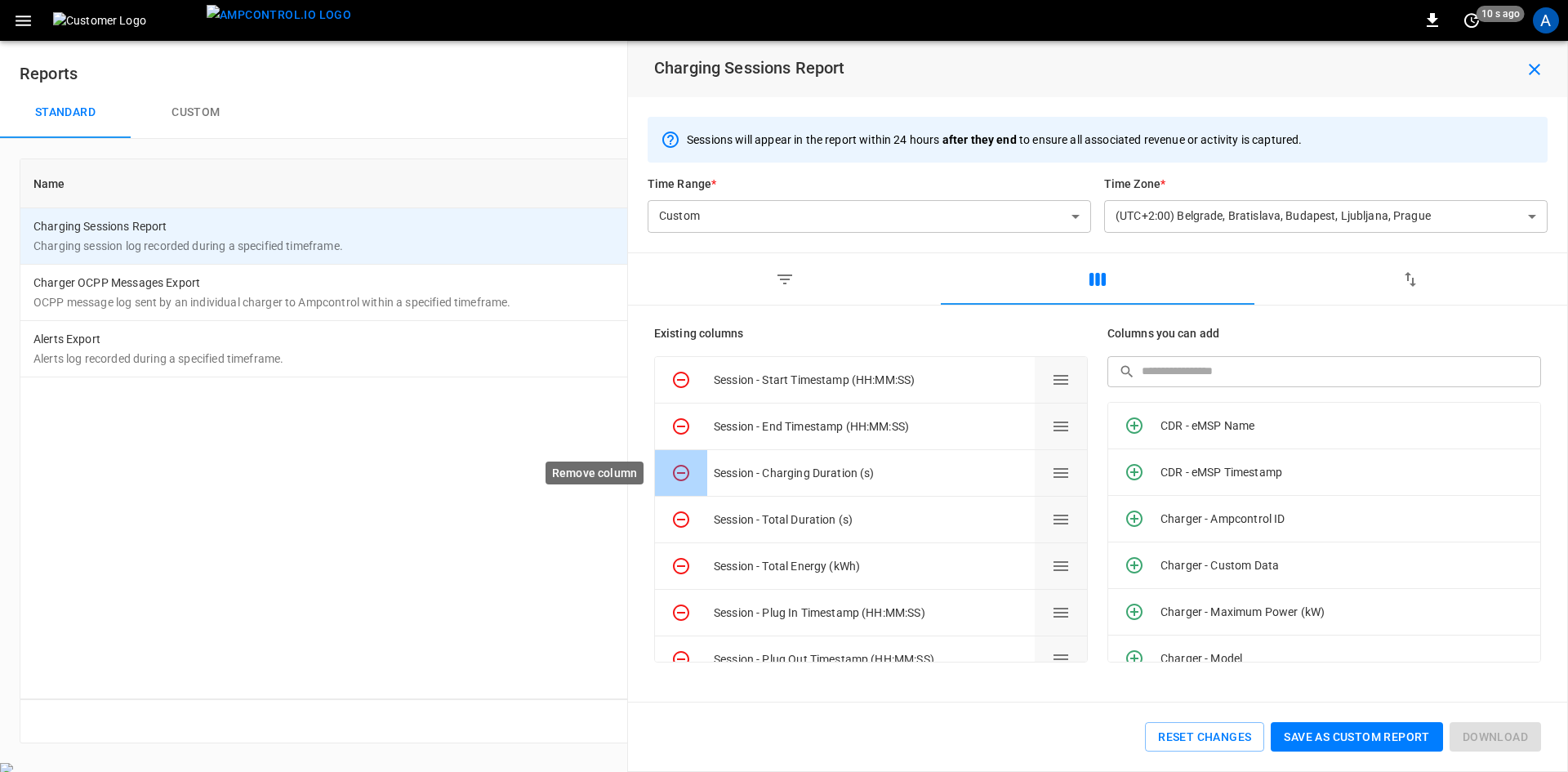 click 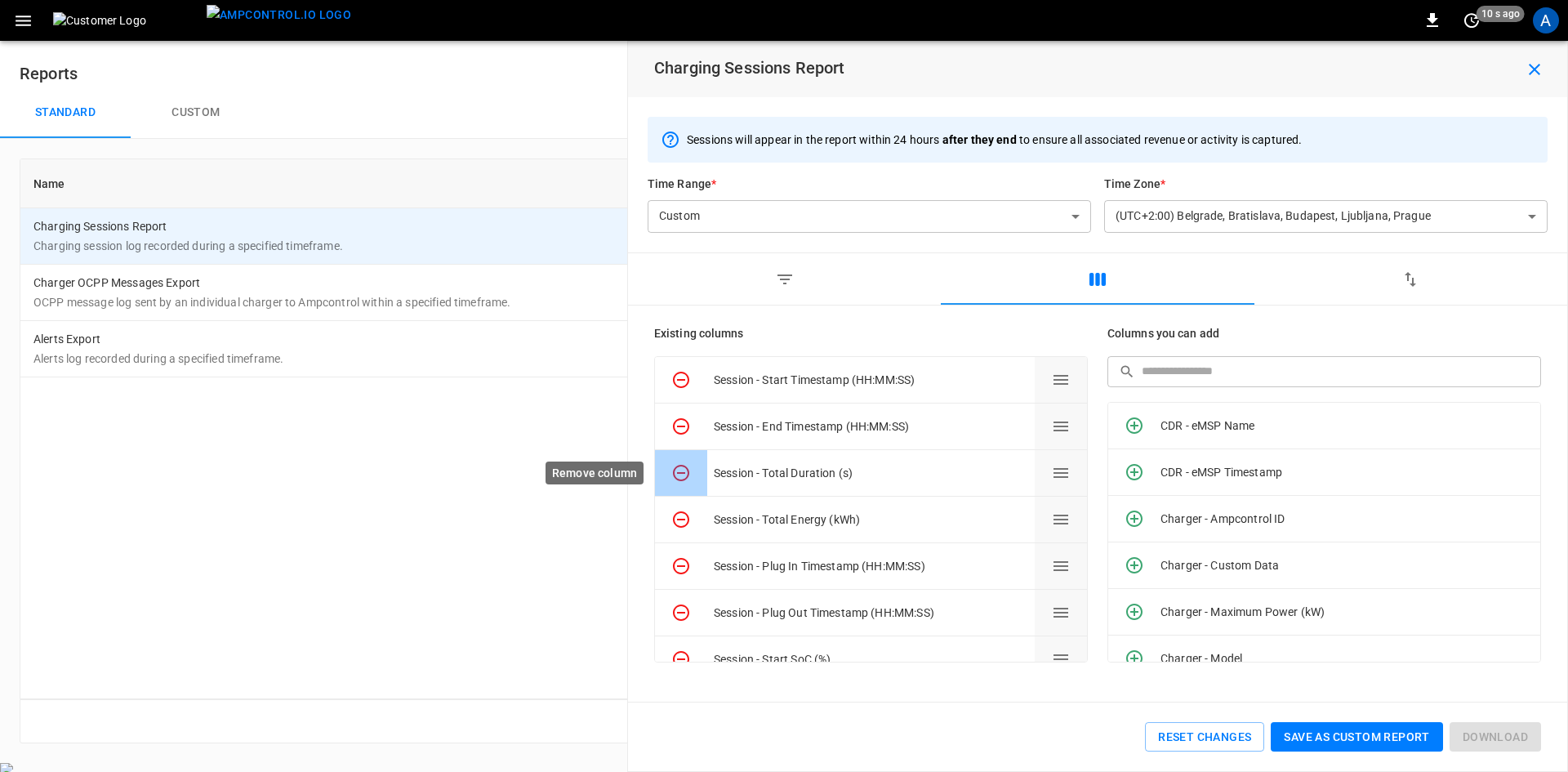 click 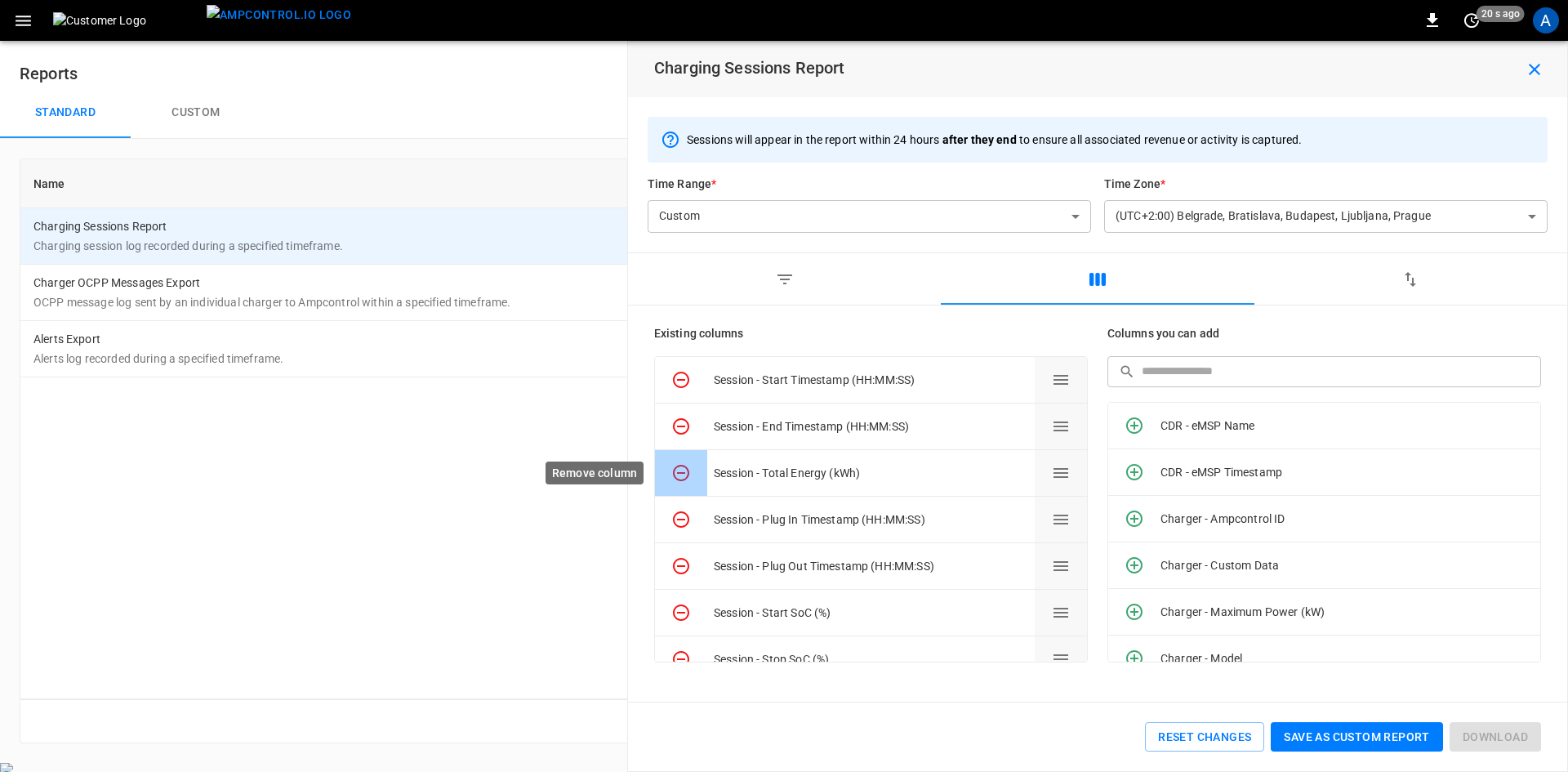 click 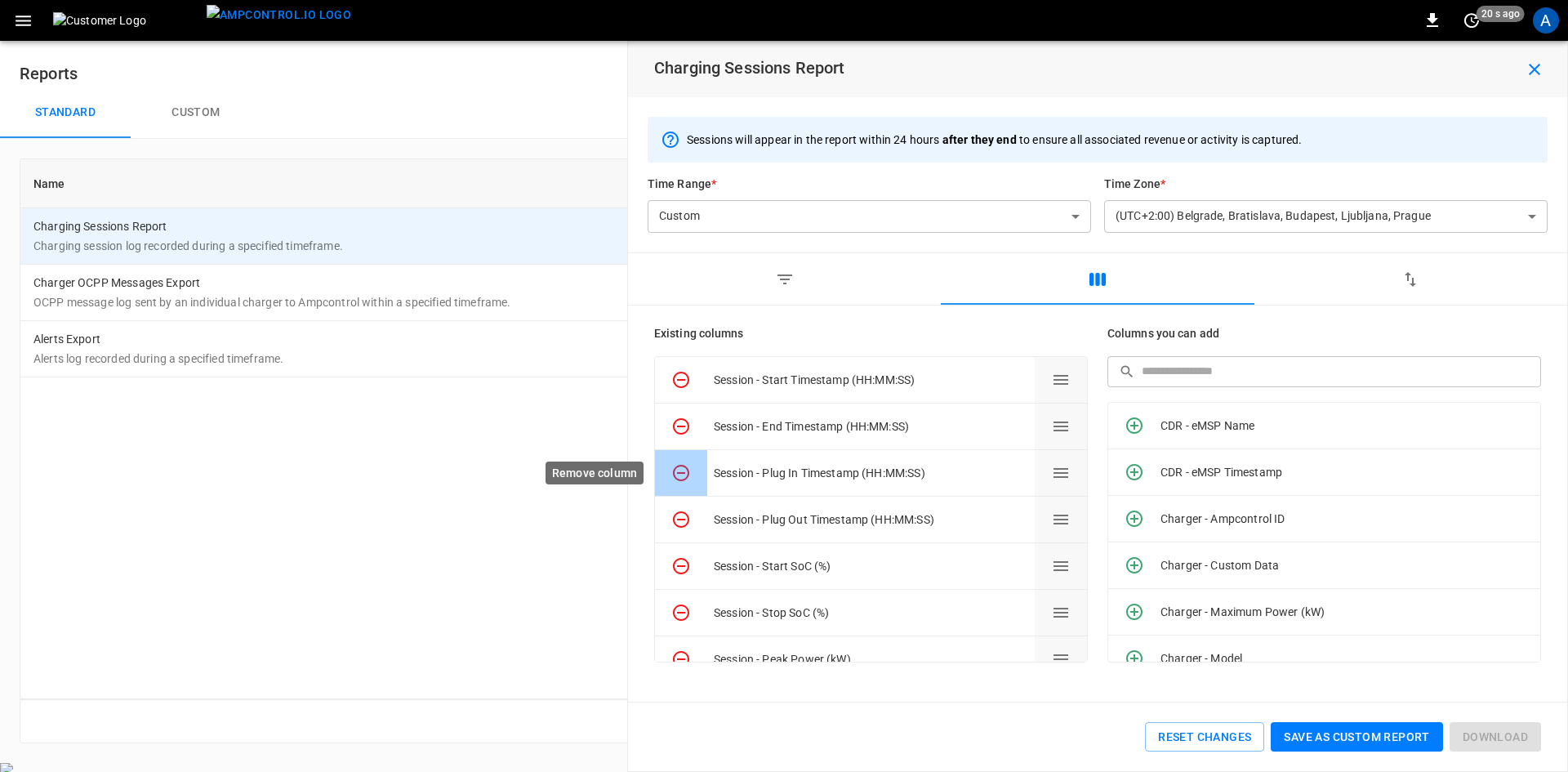 click 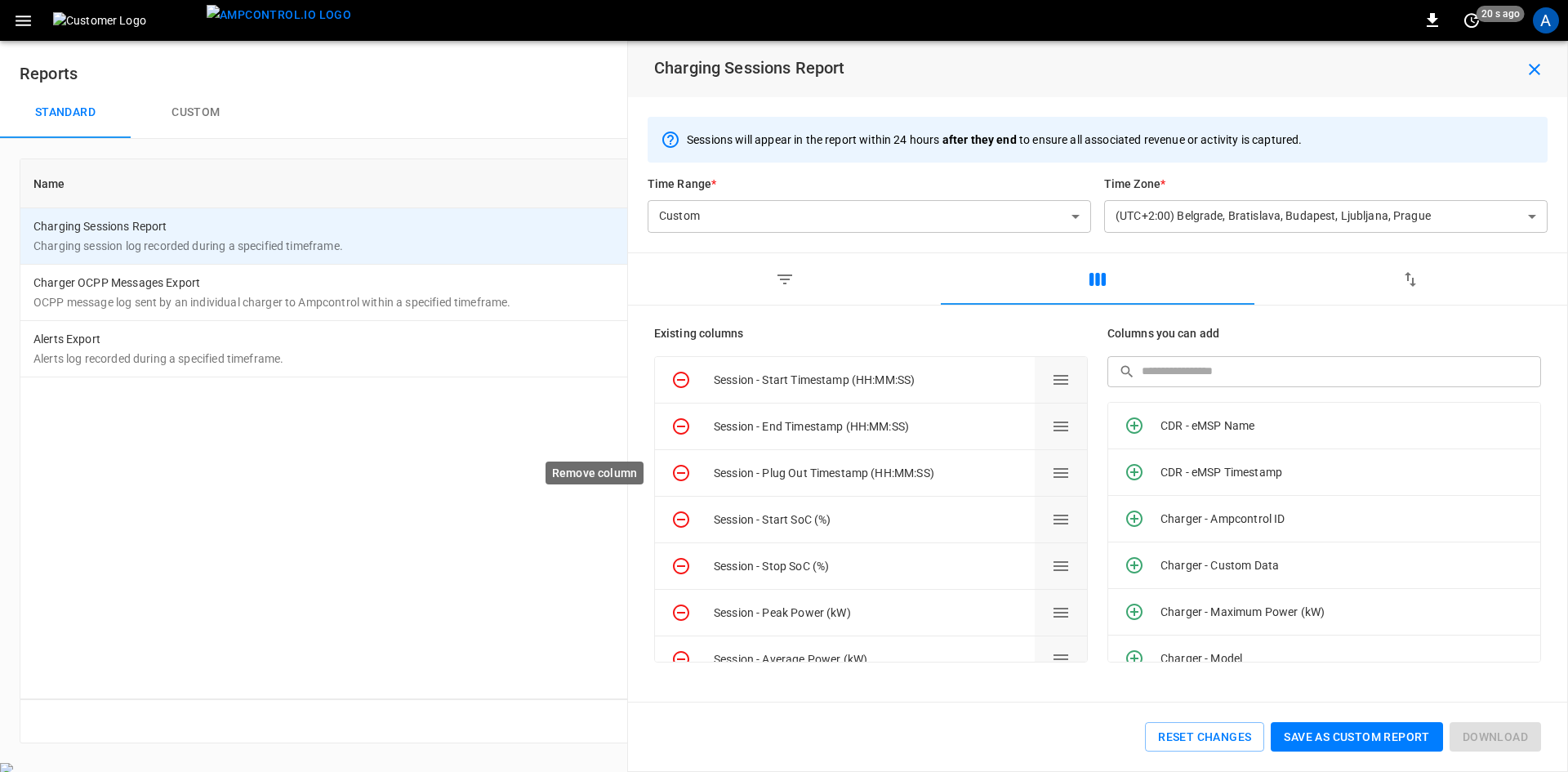 click 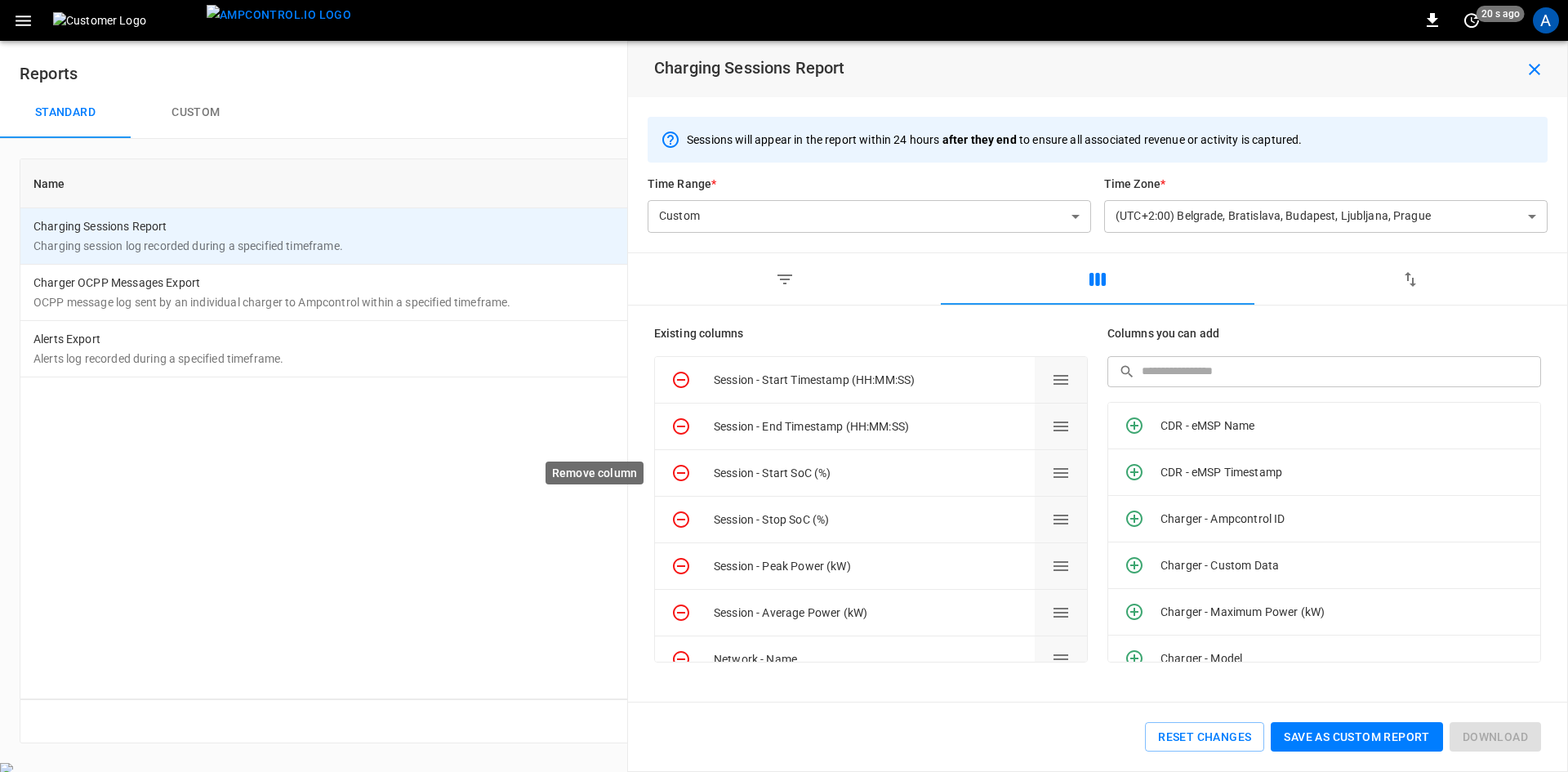 click 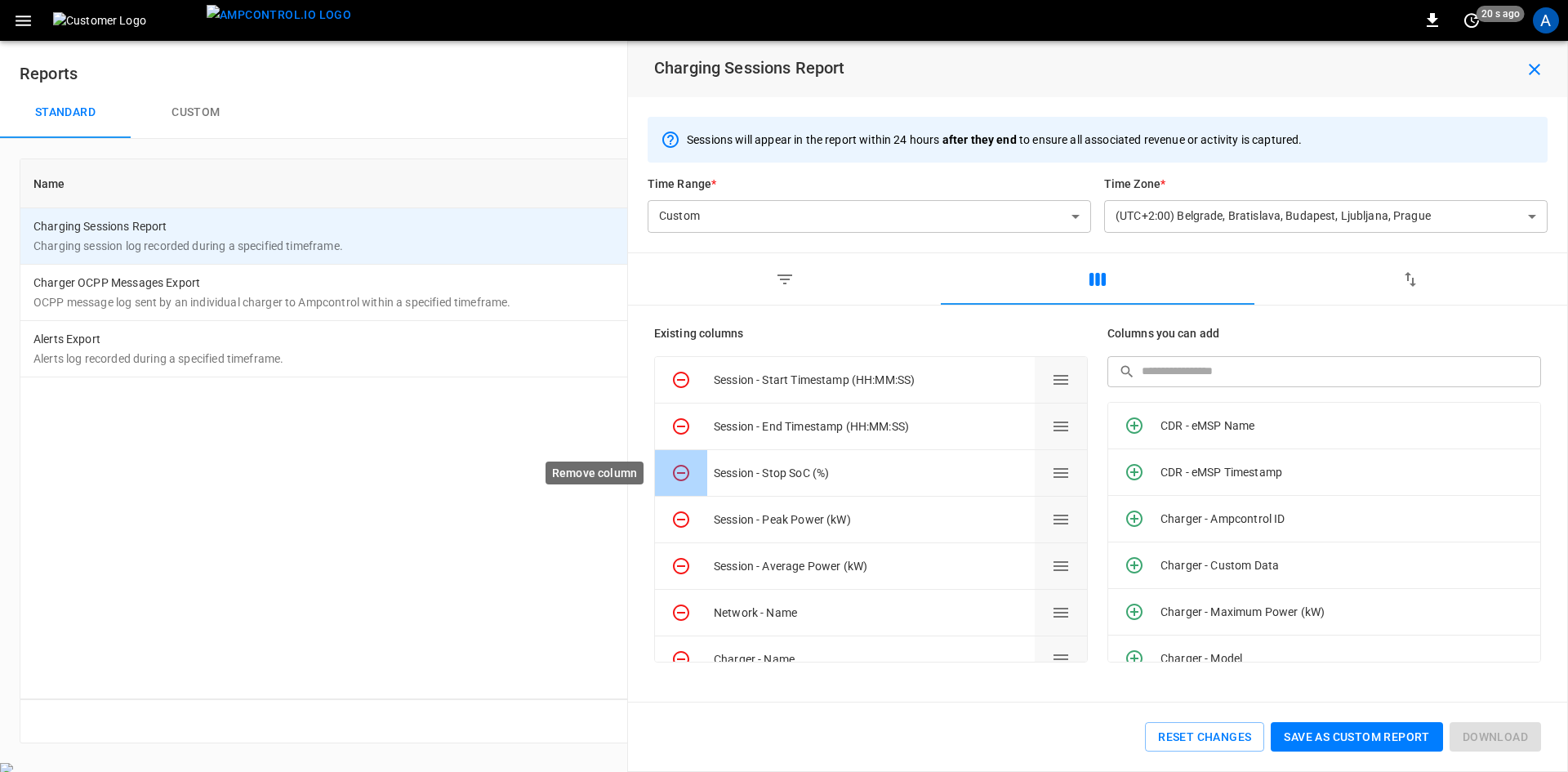 click 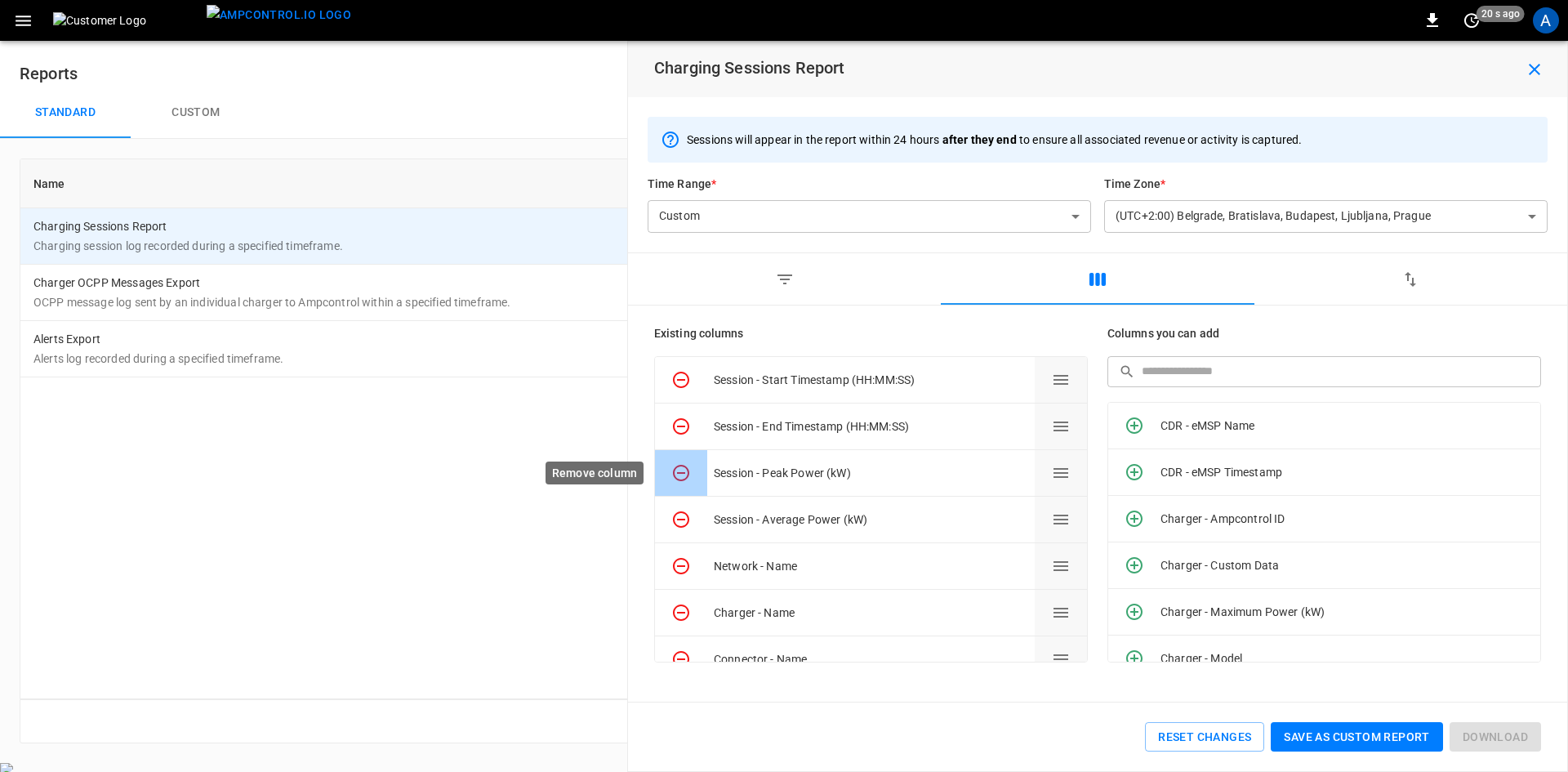 click 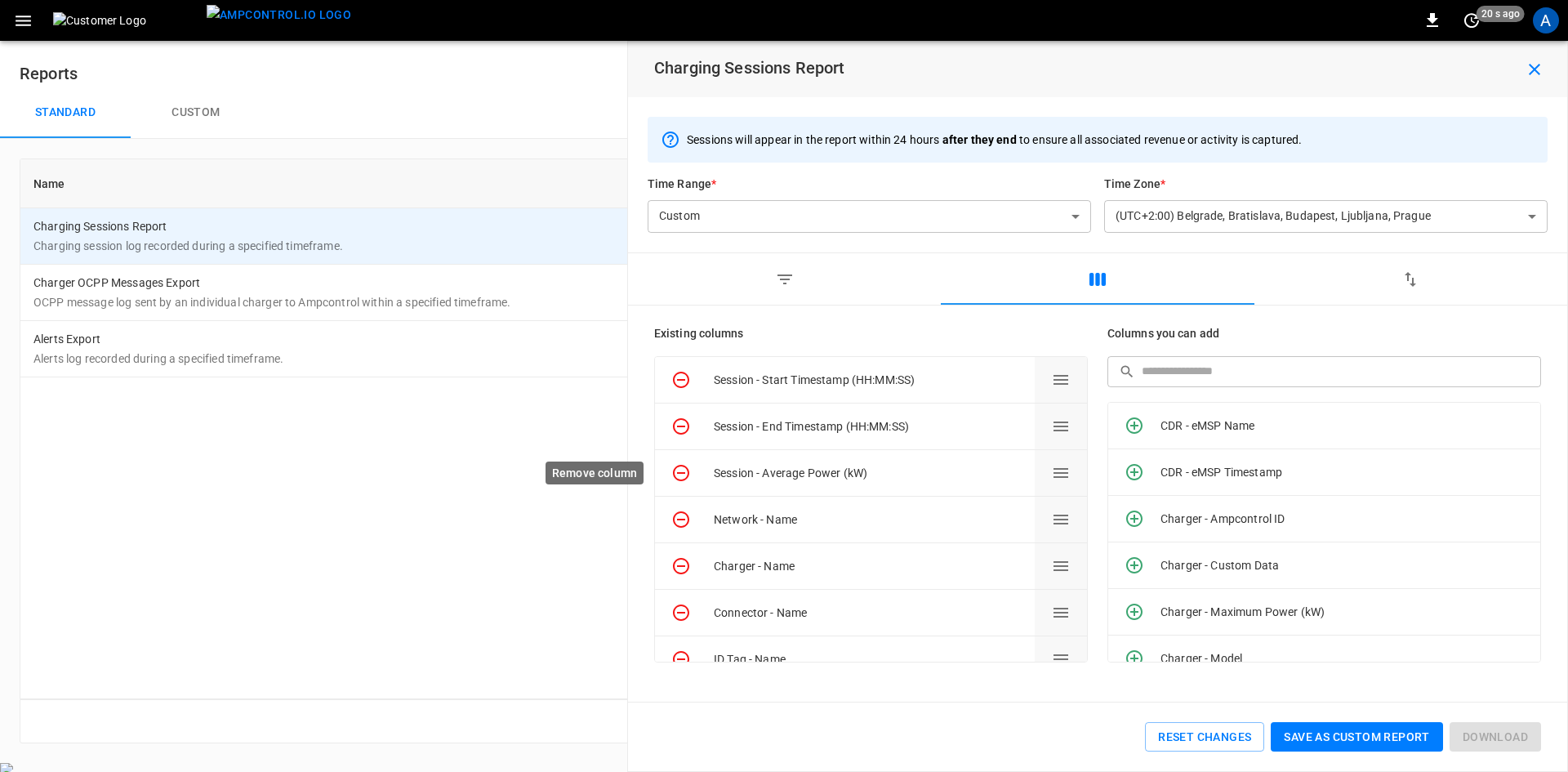 click 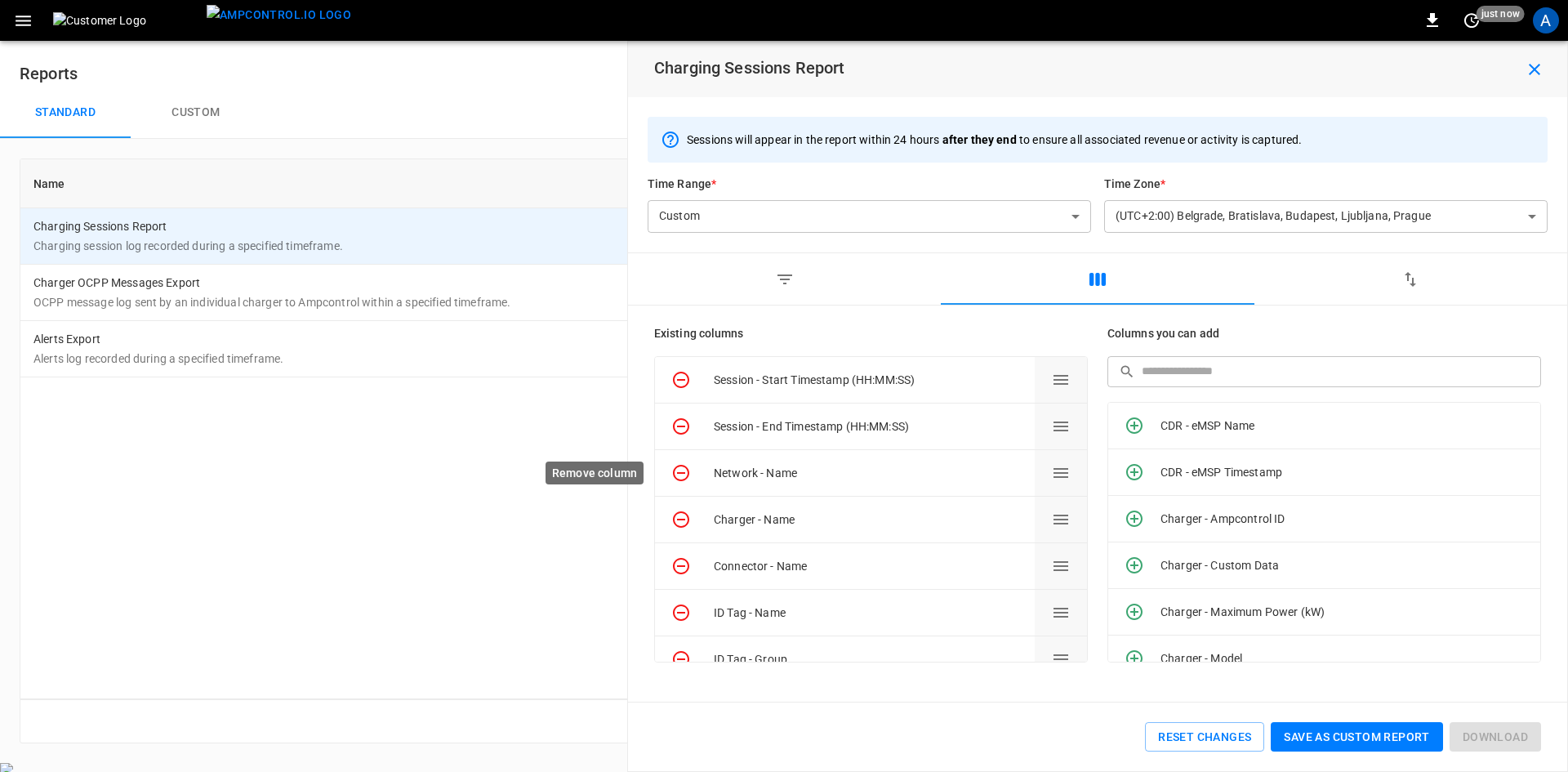 click 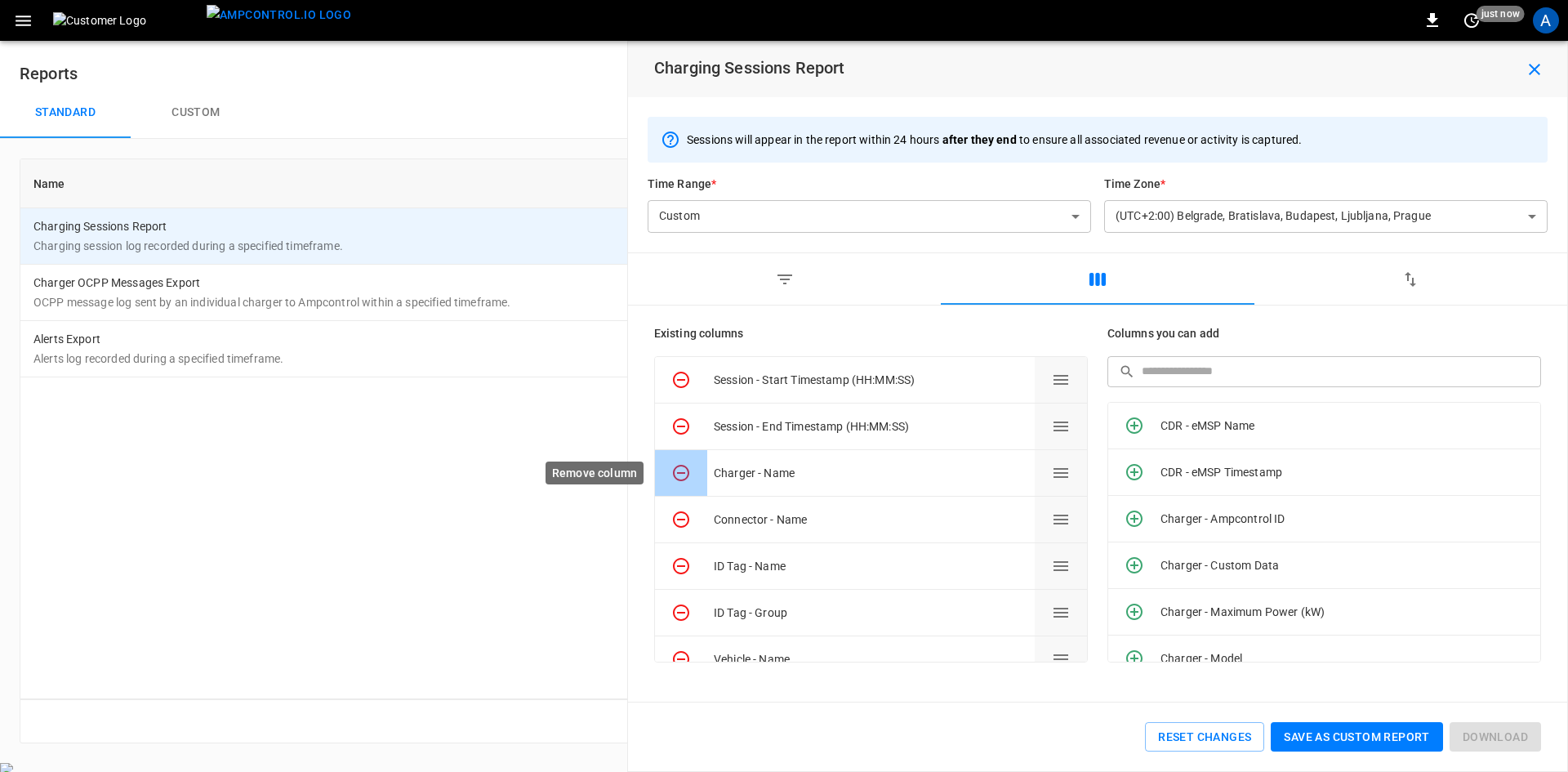 click 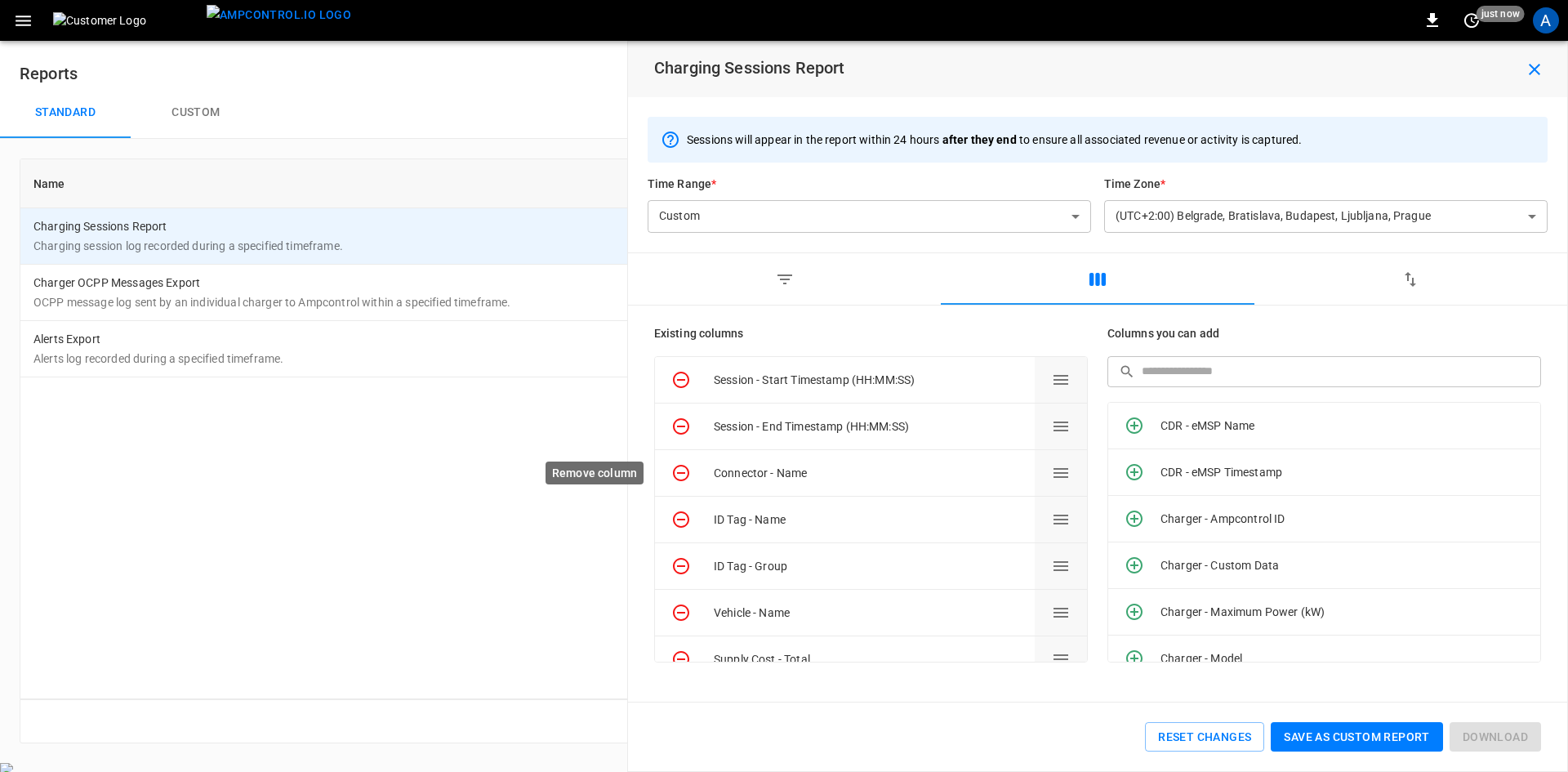 click 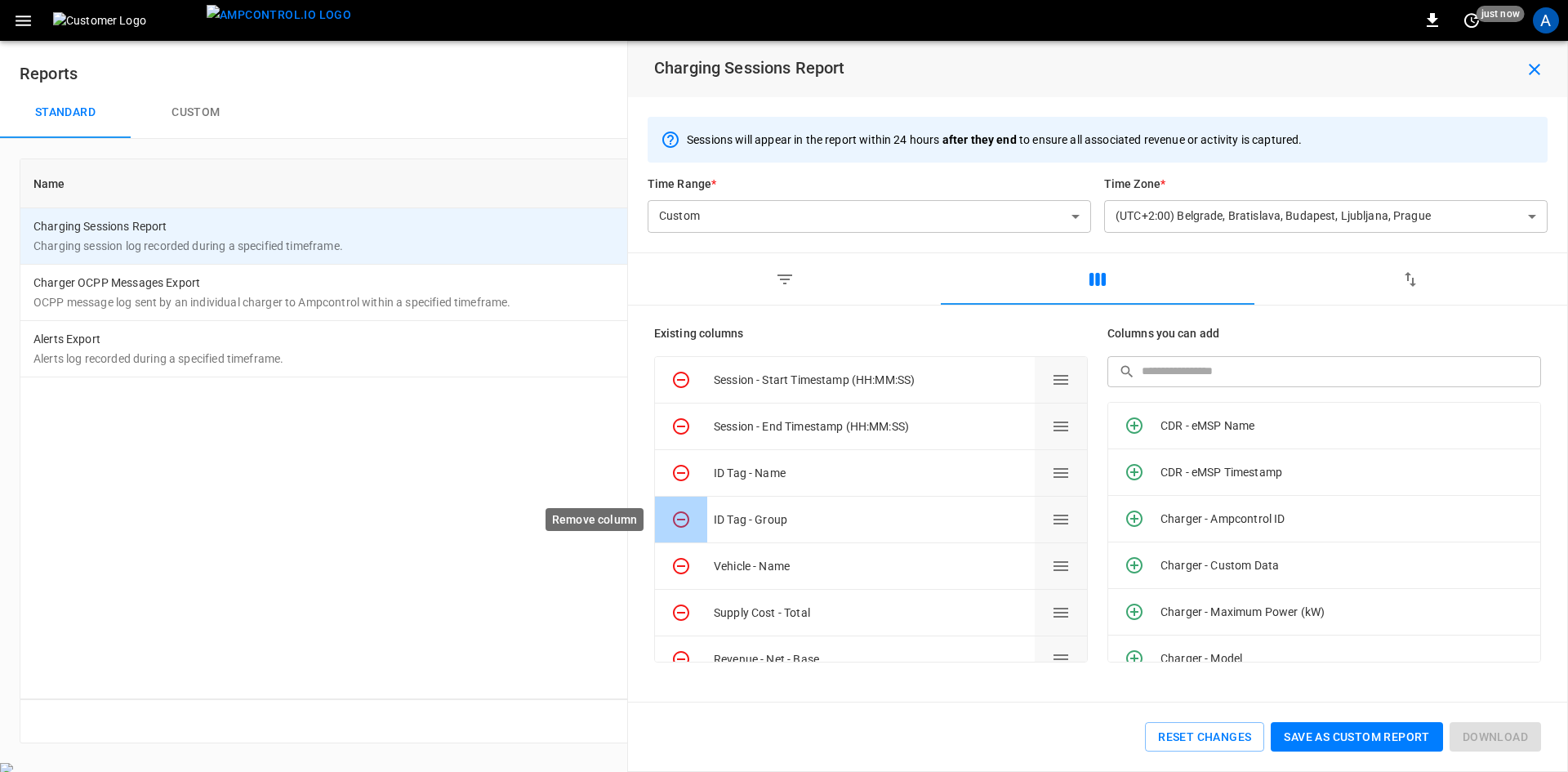 click 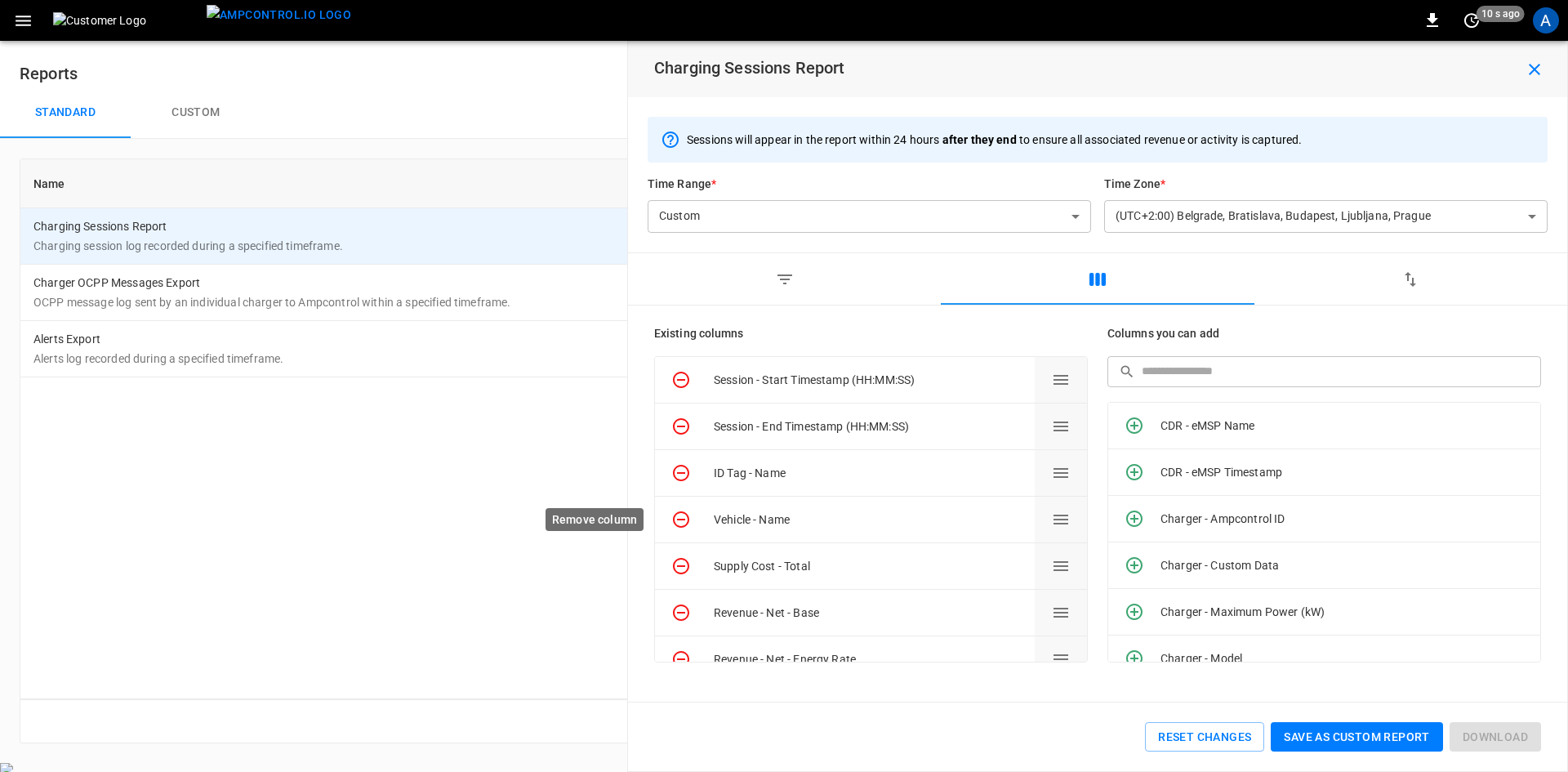 click 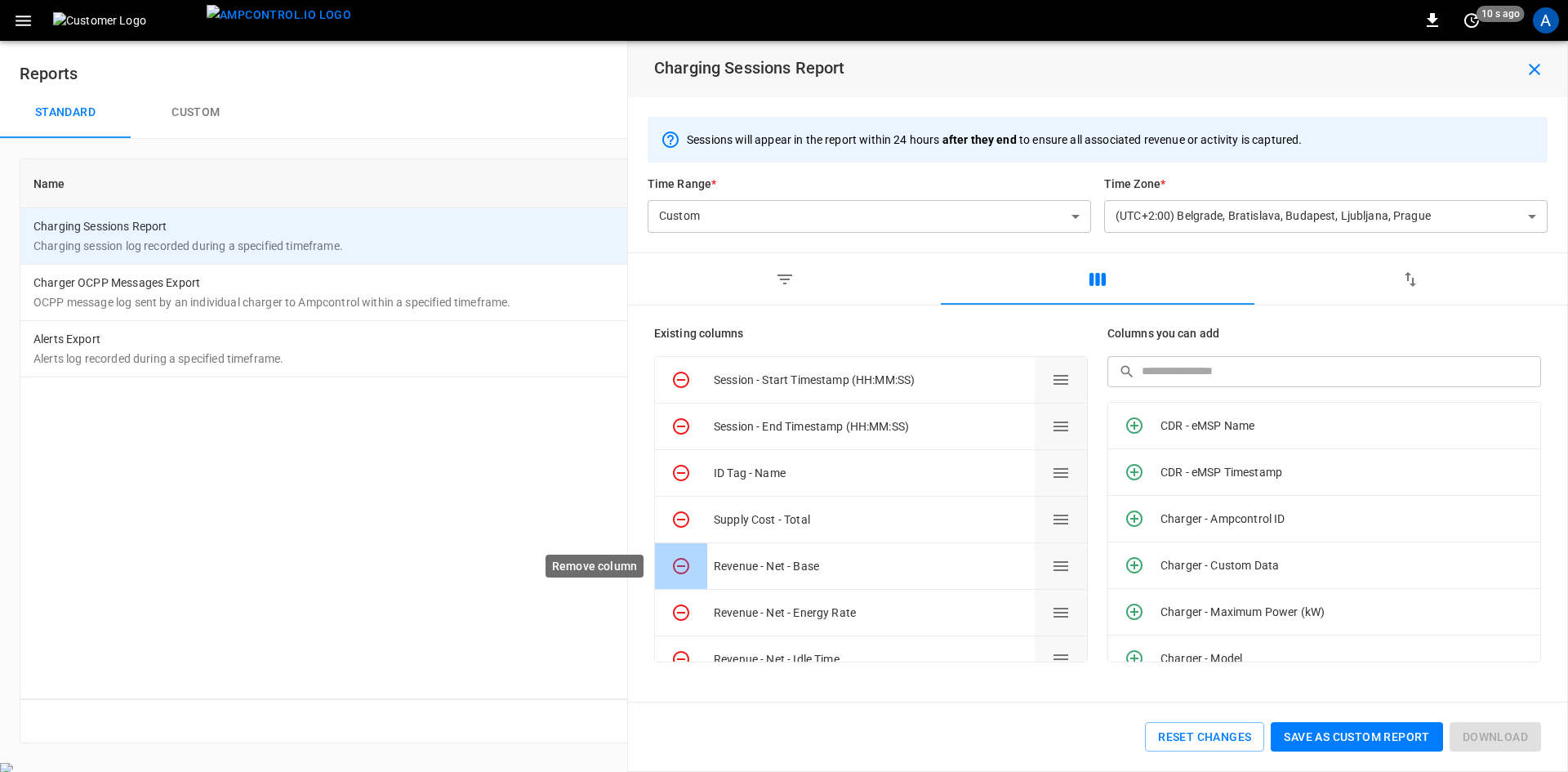 click 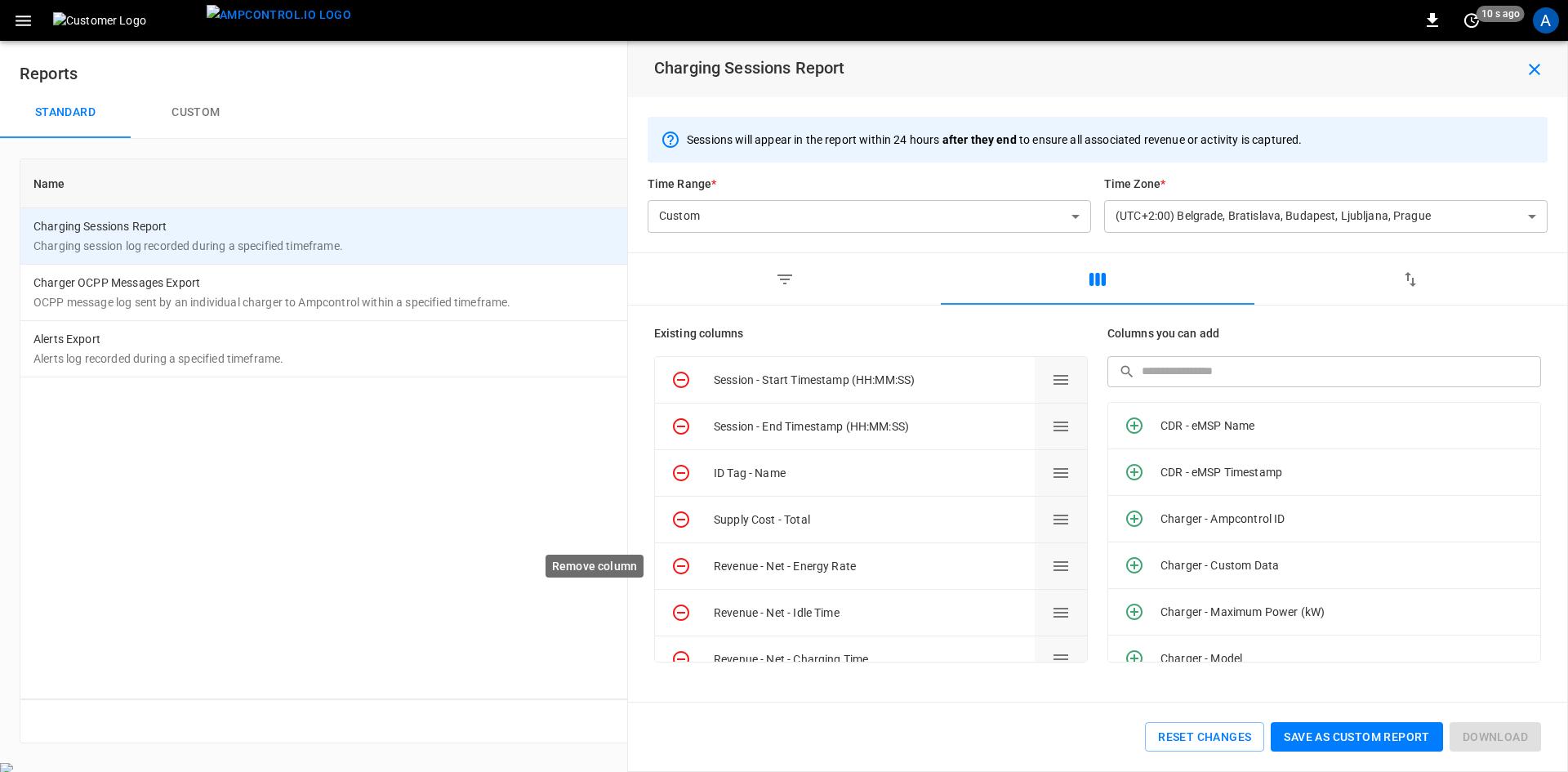 click 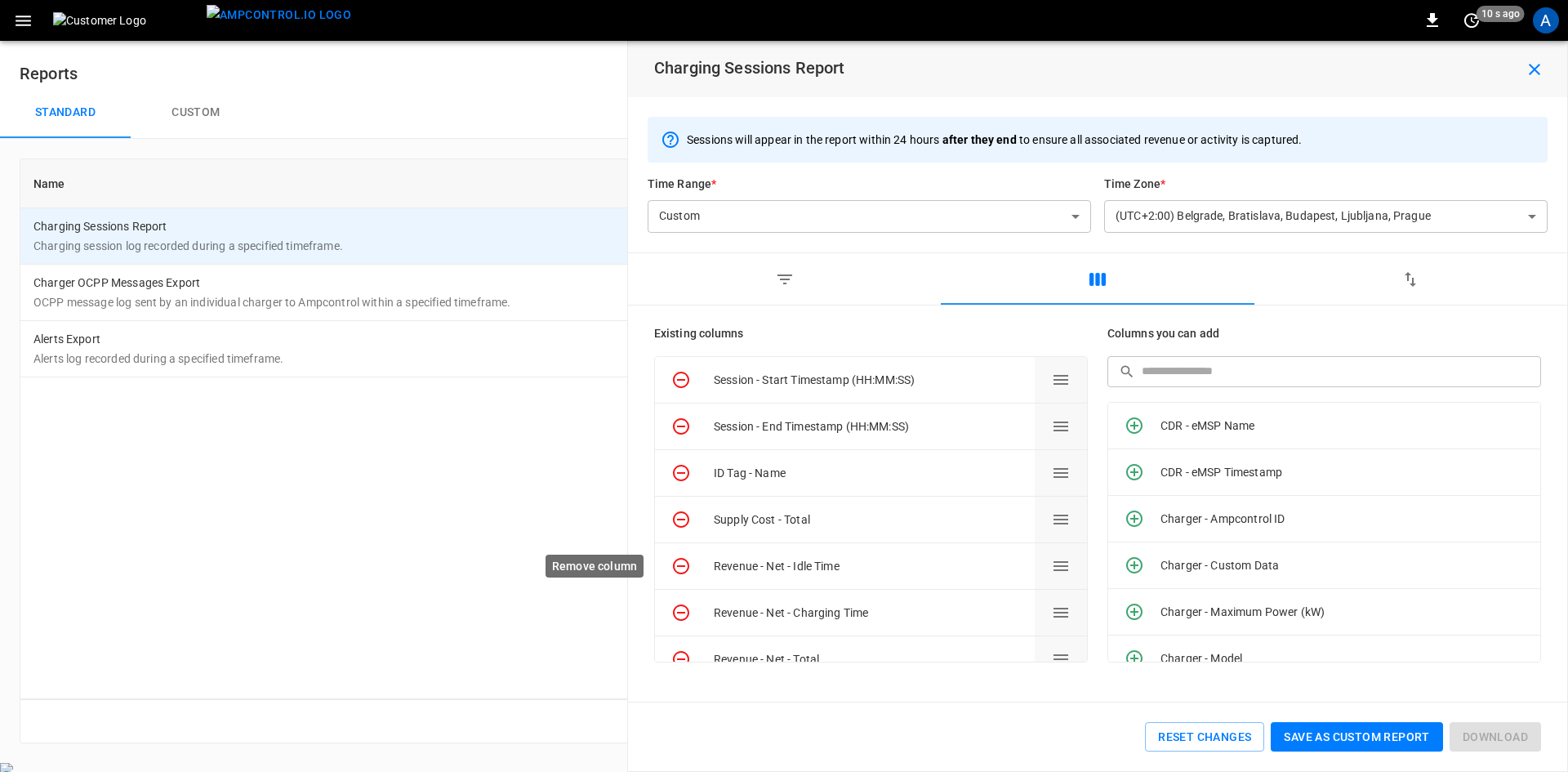 click 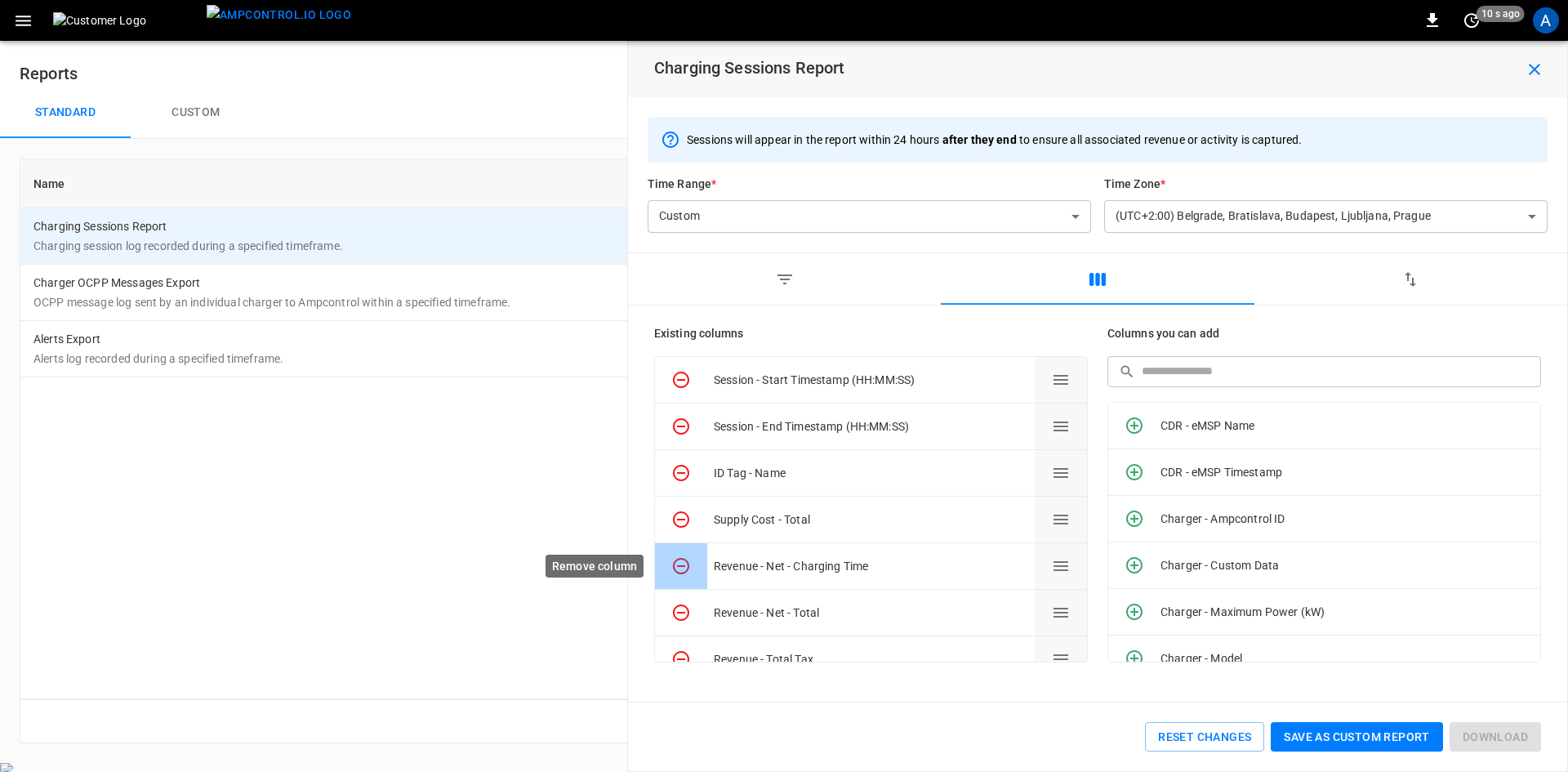 click 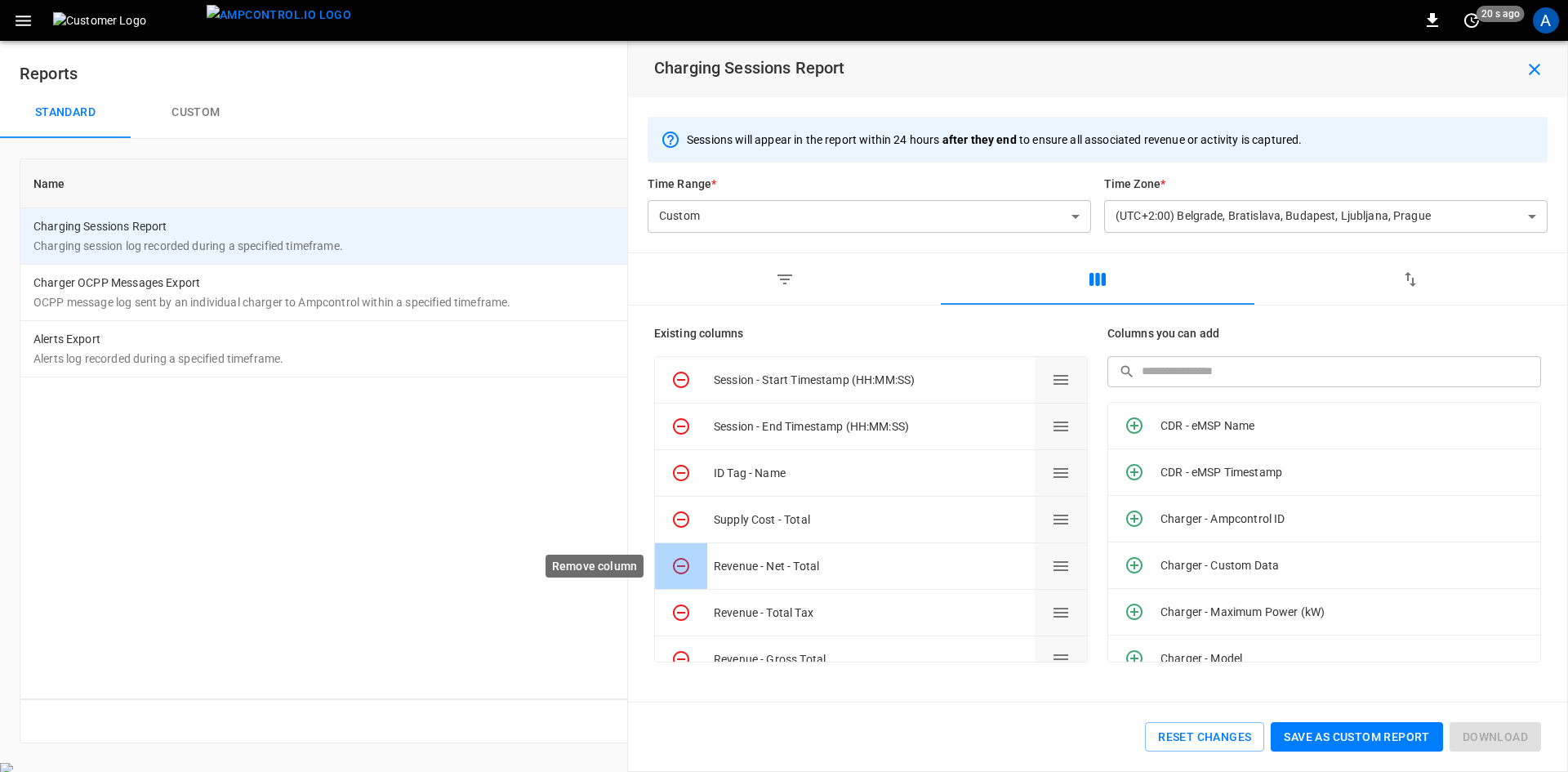 click 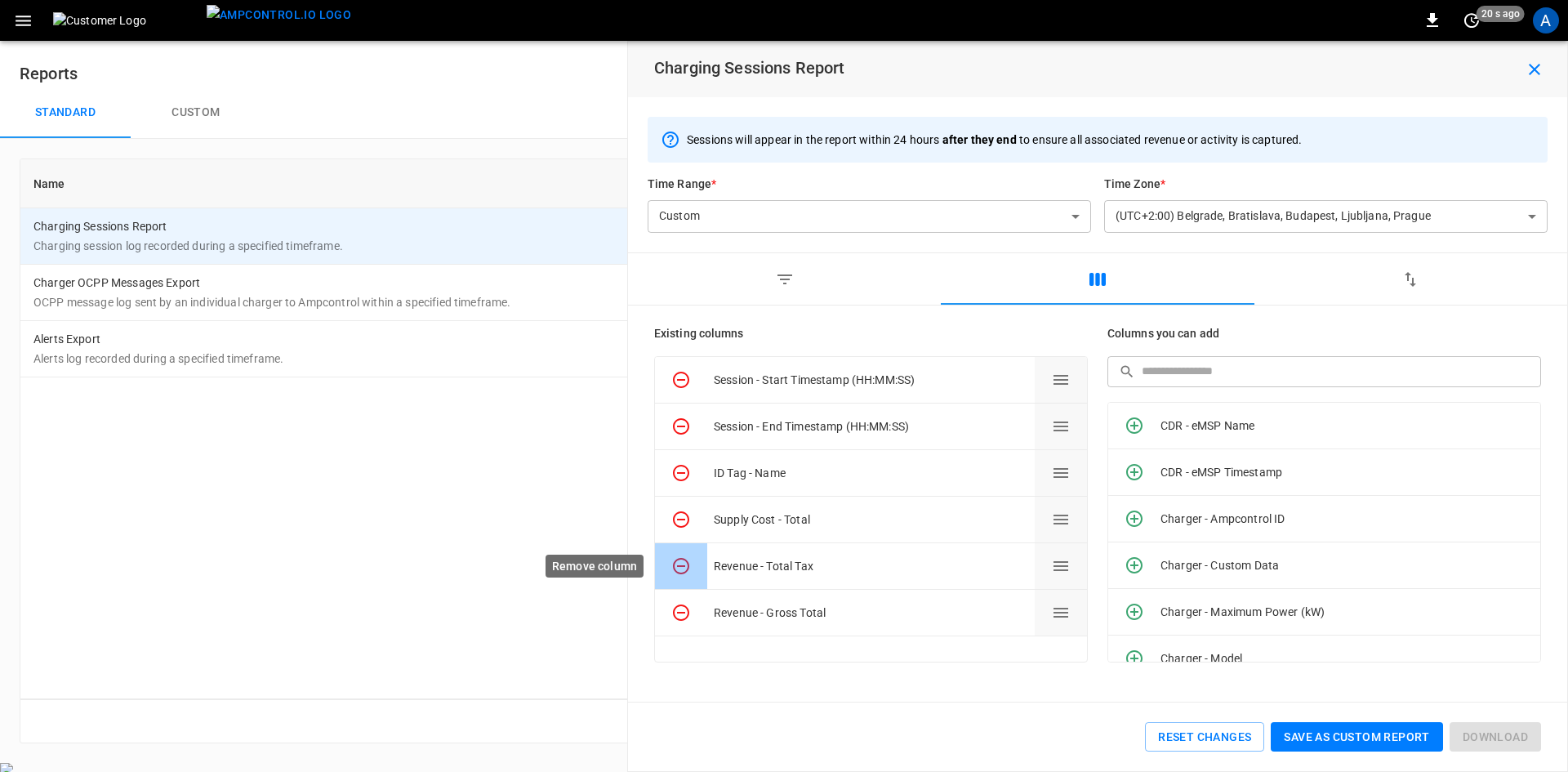 click 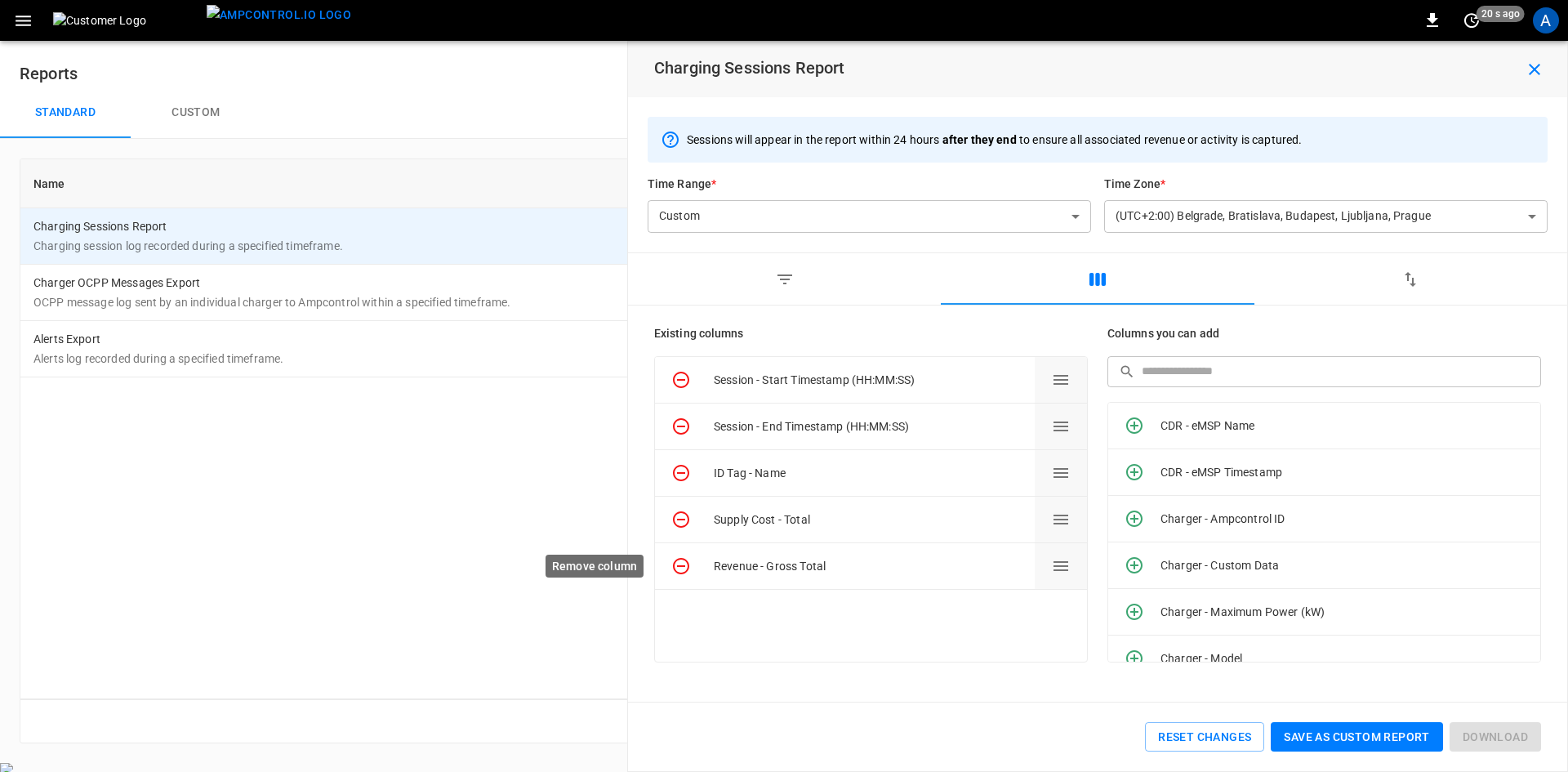 click 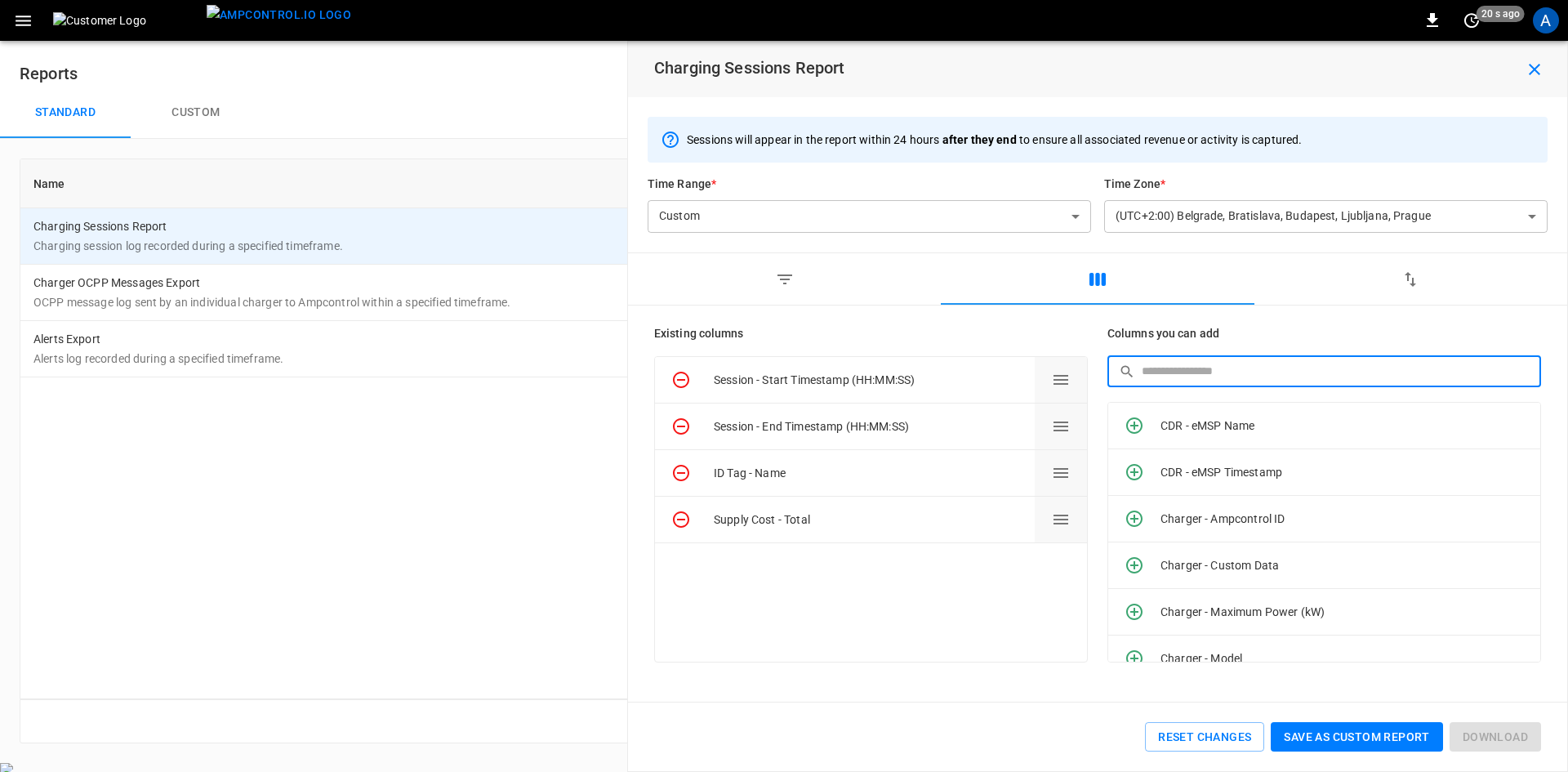 click at bounding box center [1335, 371] 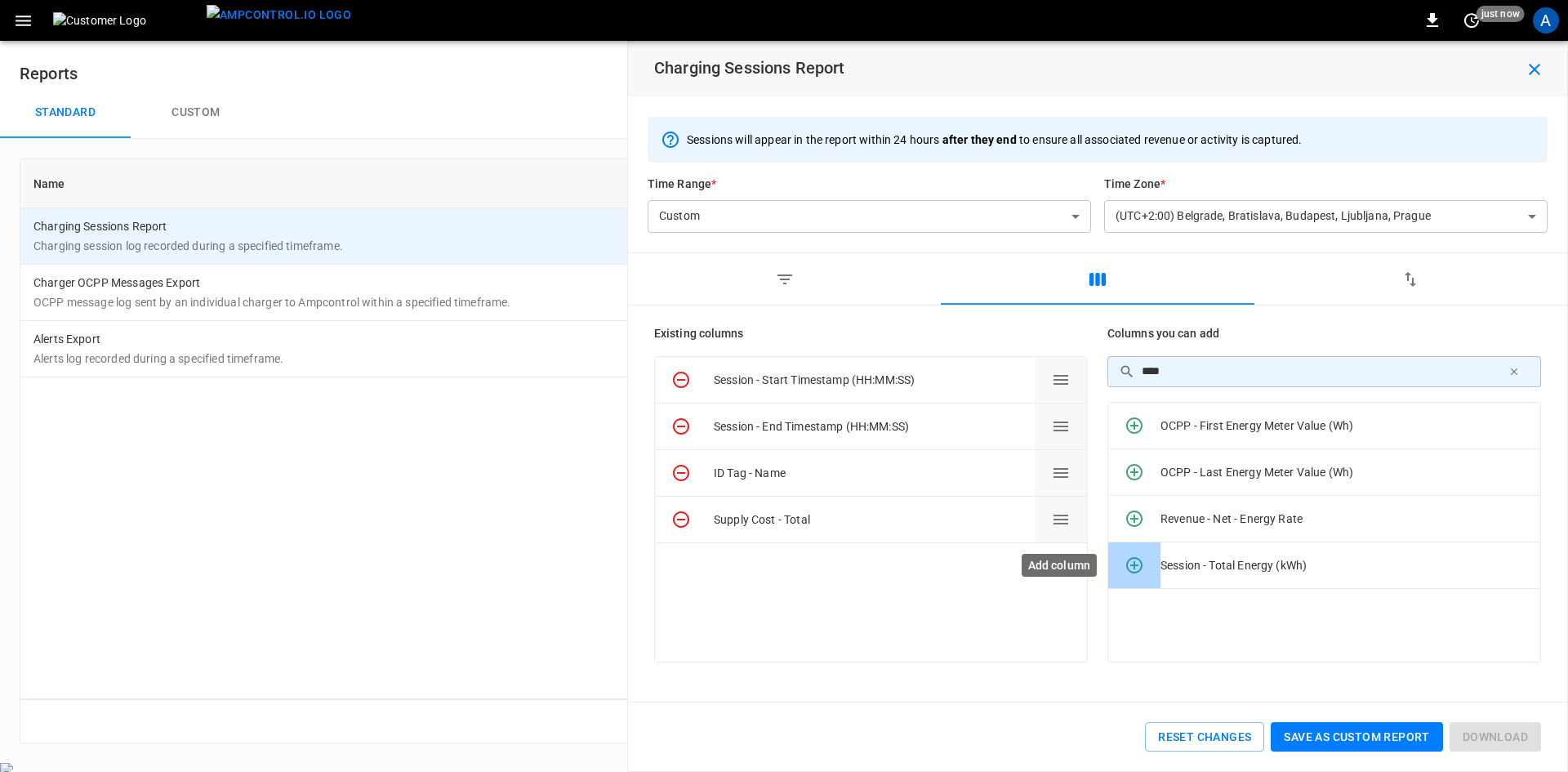 click 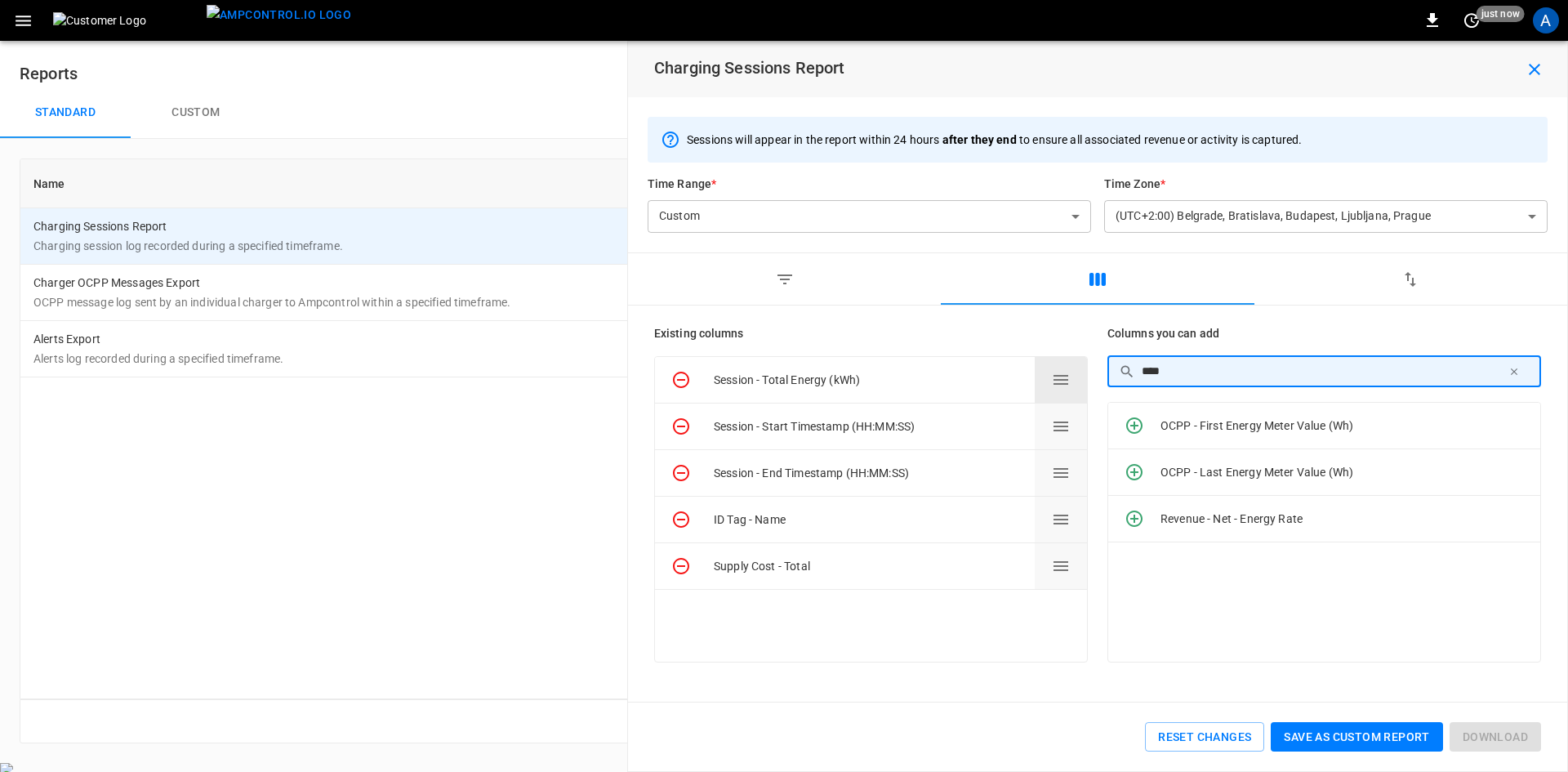 drag, startPoint x: 1183, startPoint y: 373, endPoint x: 1031, endPoint y: 382, distance: 152.26621 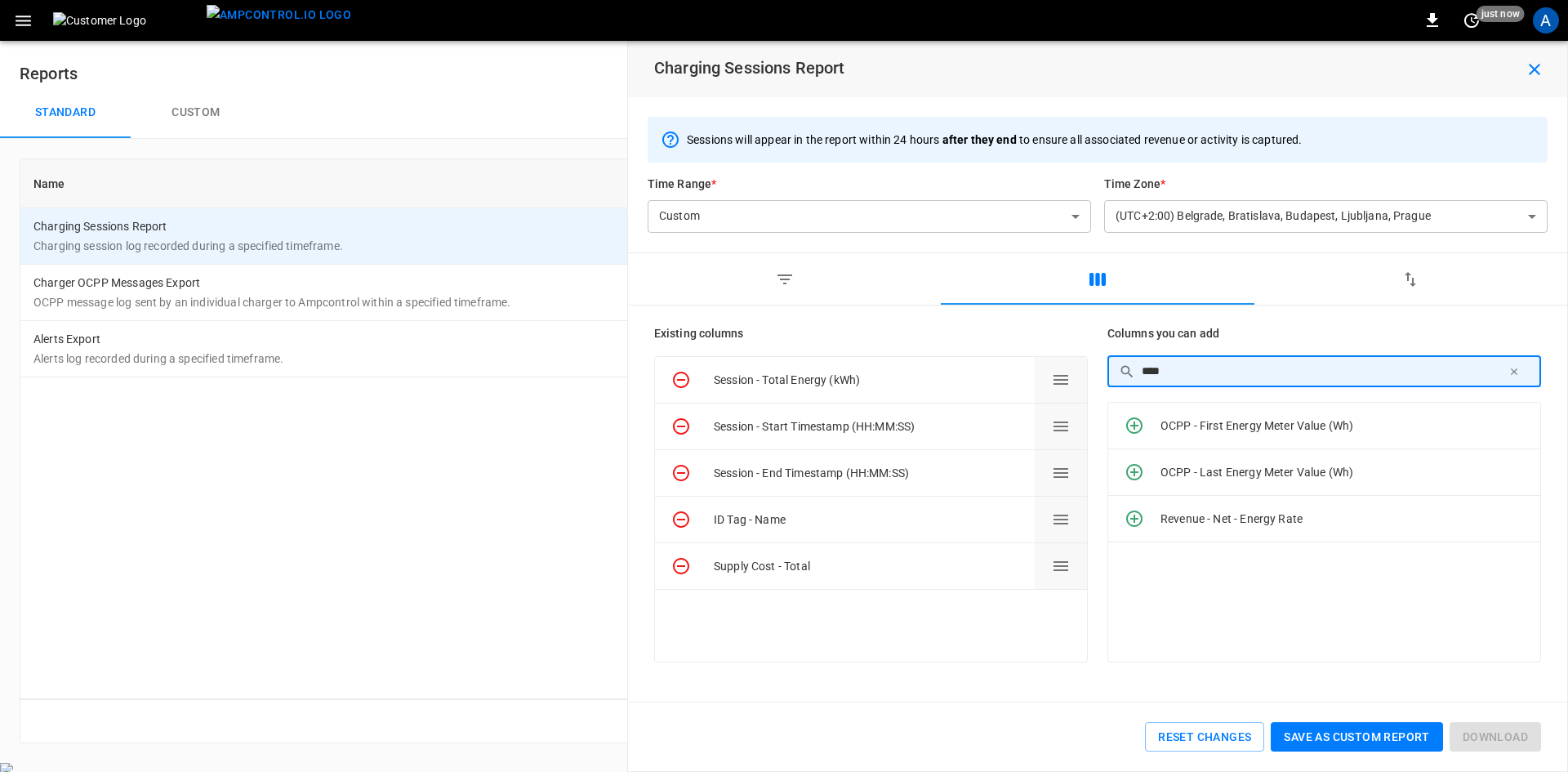 click on "Existing columns Session - Total Energy (kWh) Session - Start Timestamp (HH:MM:SS) Session - End Timestamp (HH:MM:SS) ID Tag - Name Supply Cost - Total
To pick up a draggable item, press the space bar.
While dragging, use the arrow keys to move the item.
Press space again to drop the item in its new position, or press escape to cancel.
Columns you can add ​ **** ​ OCPP - First Energy Meter Value (Wh) OCPP - Last Energy Meter Value (Wh) Revenue - Net - Energy Rate" at bounding box center [1088, 484] 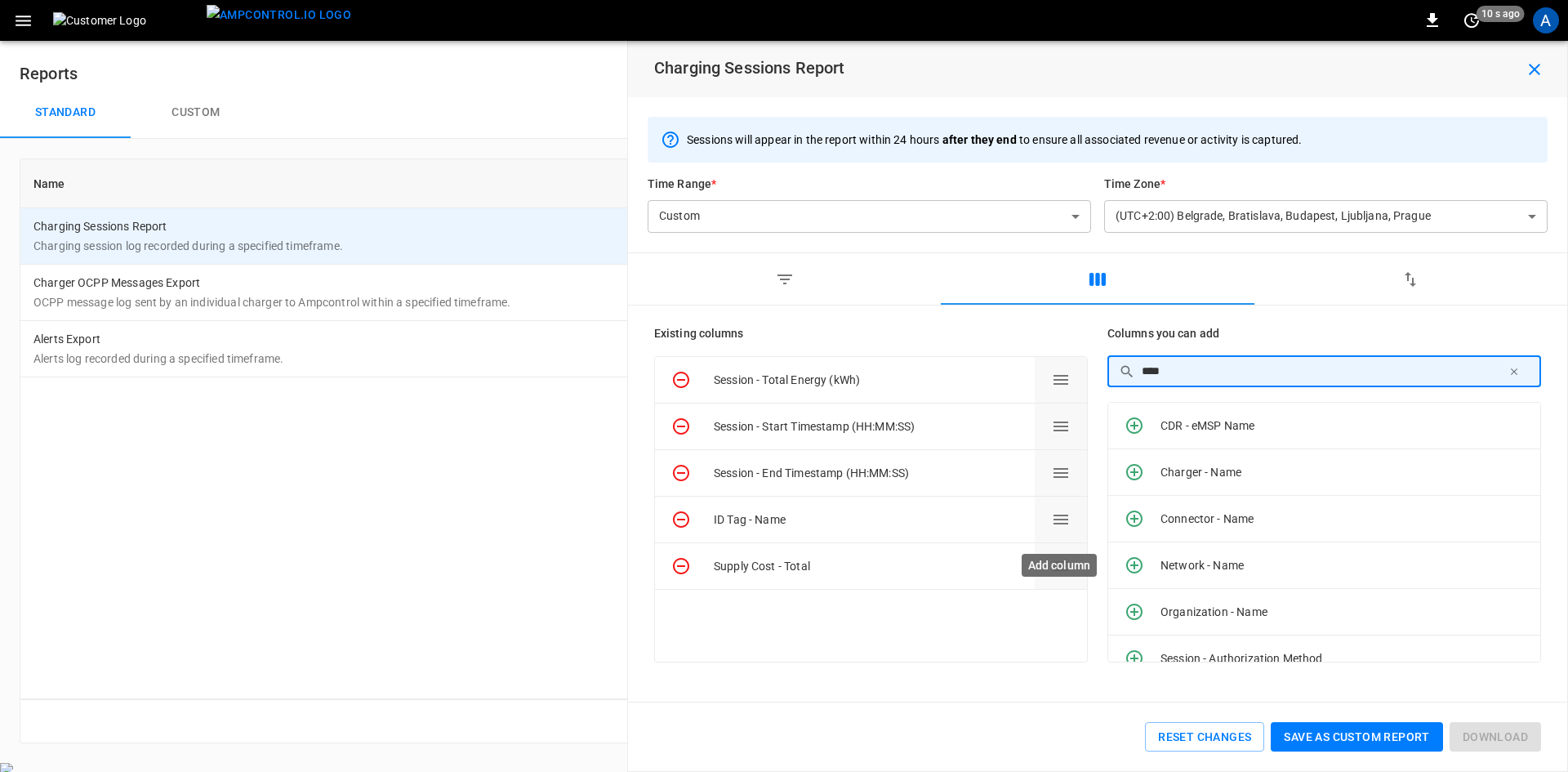 type on "****" 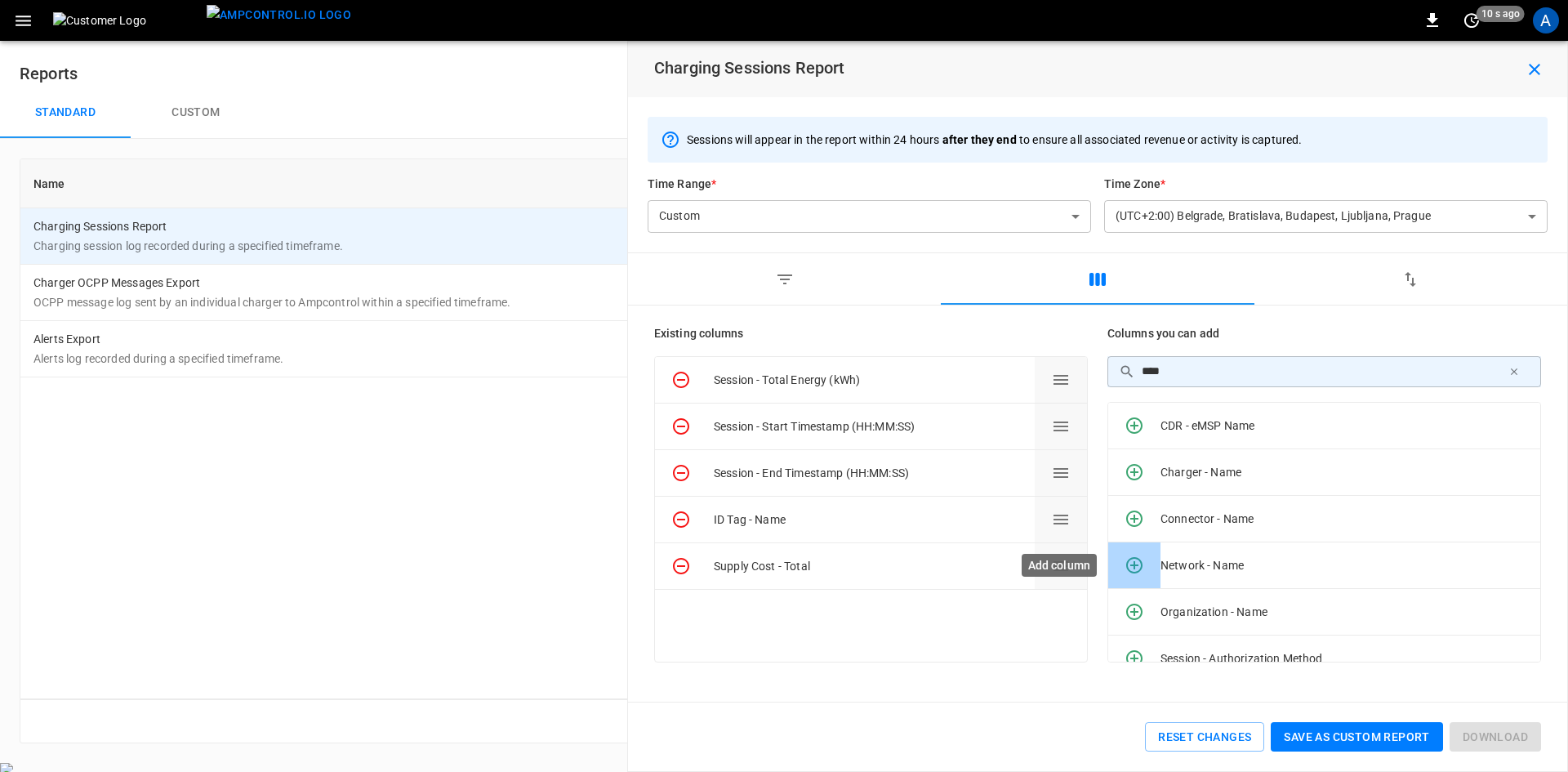 click 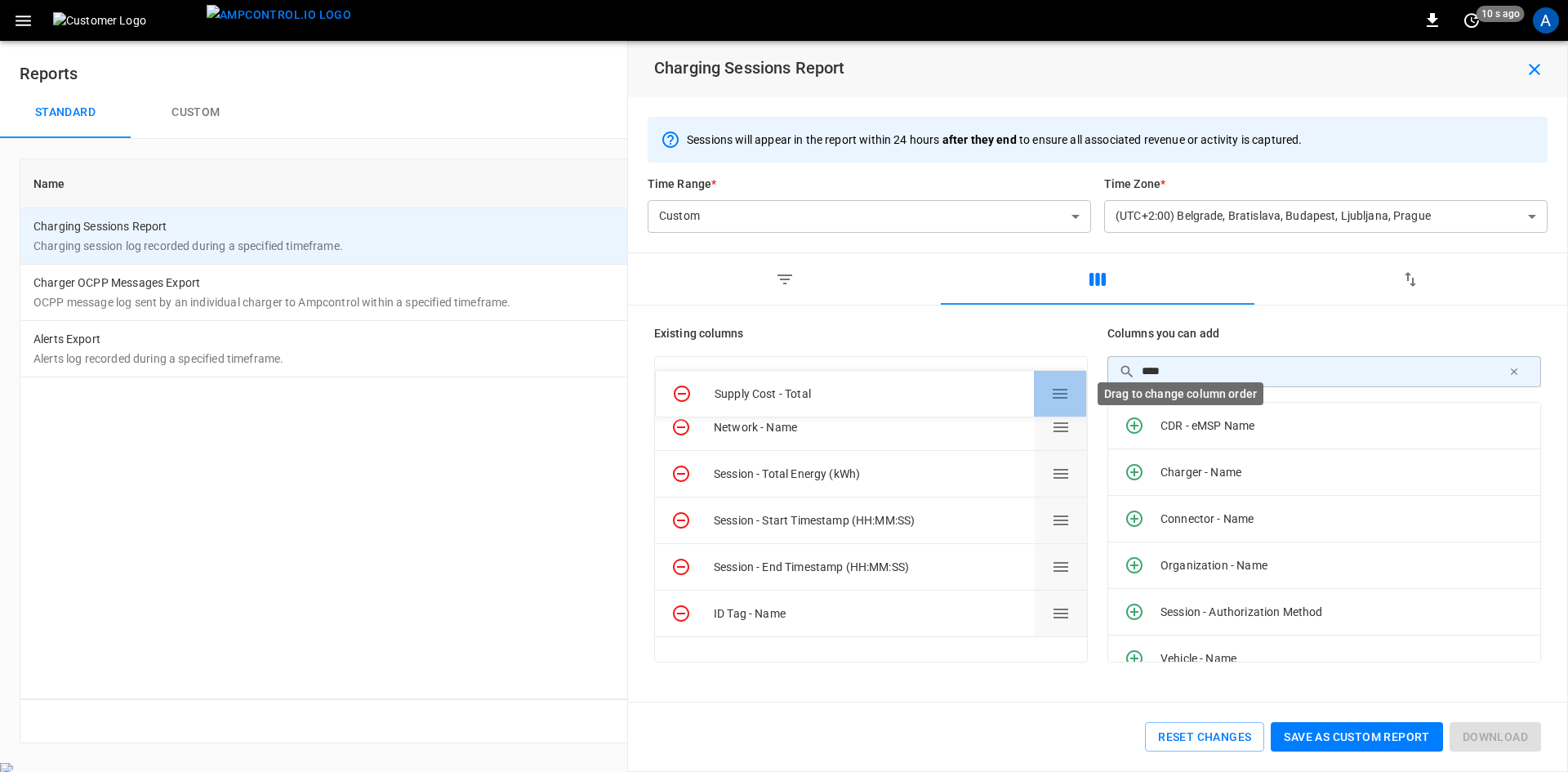 drag, startPoint x: 1062, startPoint y: 615, endPoint x: 1043, endPoint y: 395, distance: 220.8189 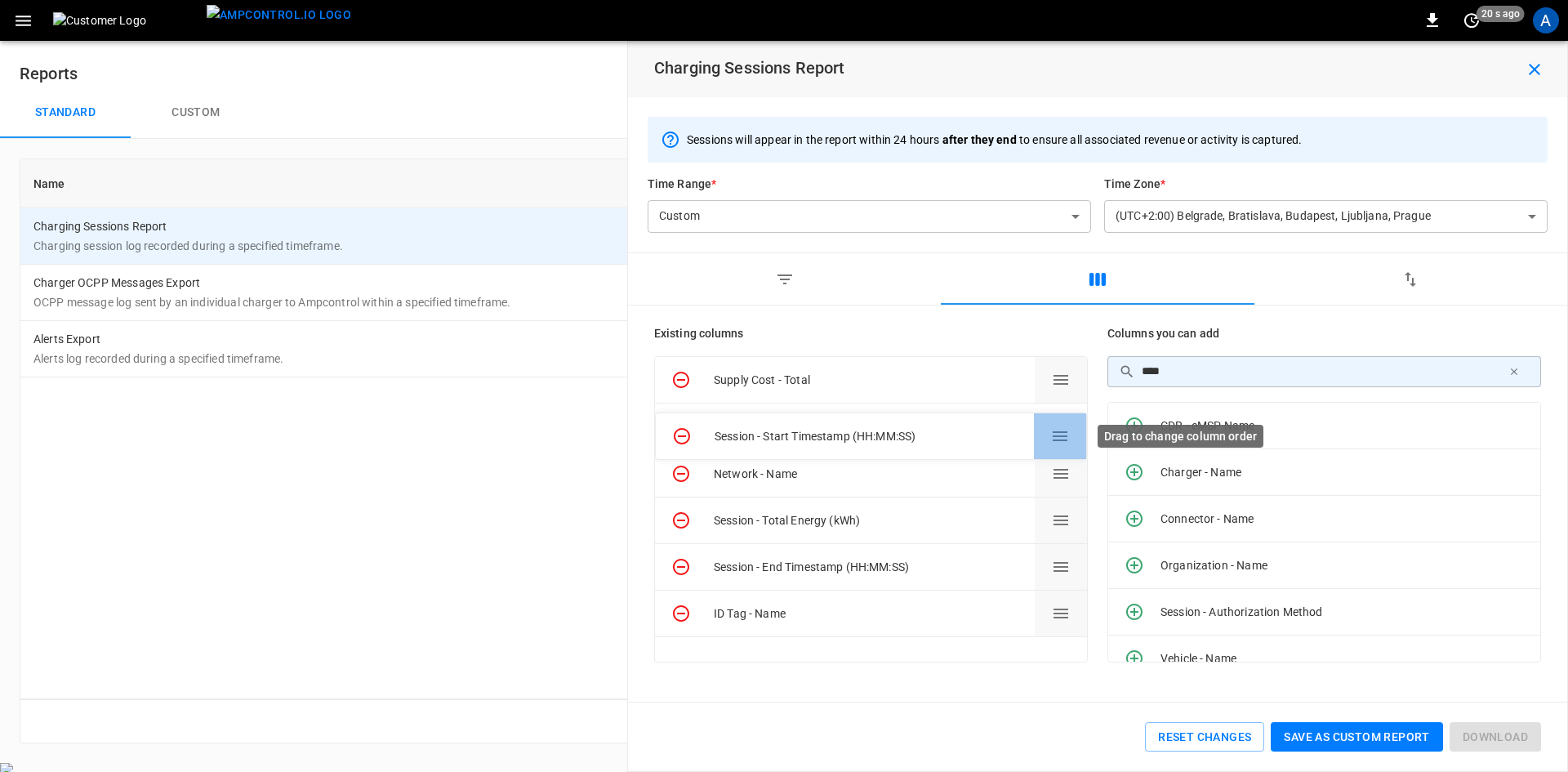 drag, startPoint x: 1062, startPoint y: 527, endPoint x: 1056, endPoint y: 443, distance: 84.21401 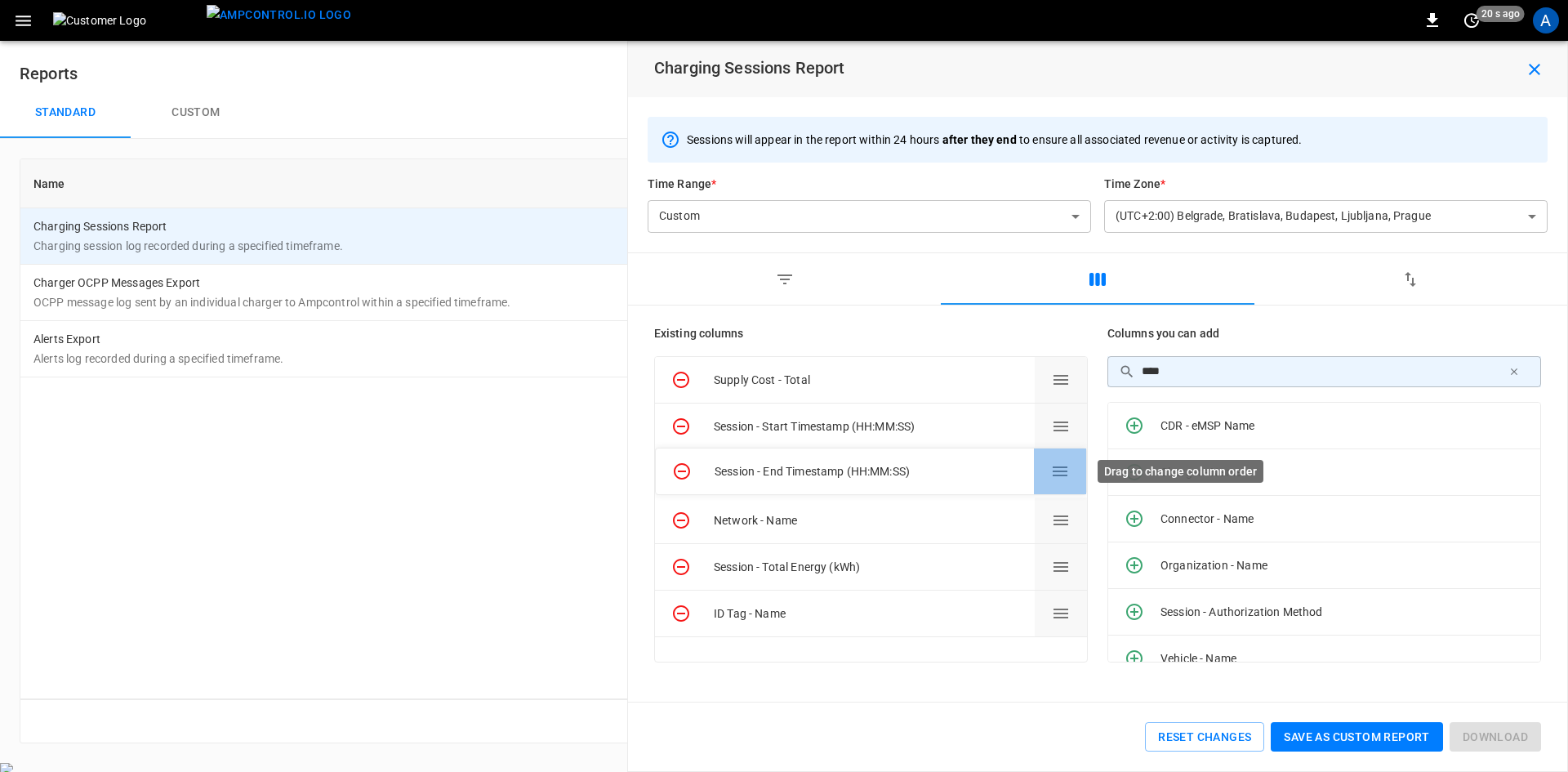 drag, startPoint x: 1062, startPoint y: 567, endPoint x: 1064, endPoint y: 474, distance: 93.0215 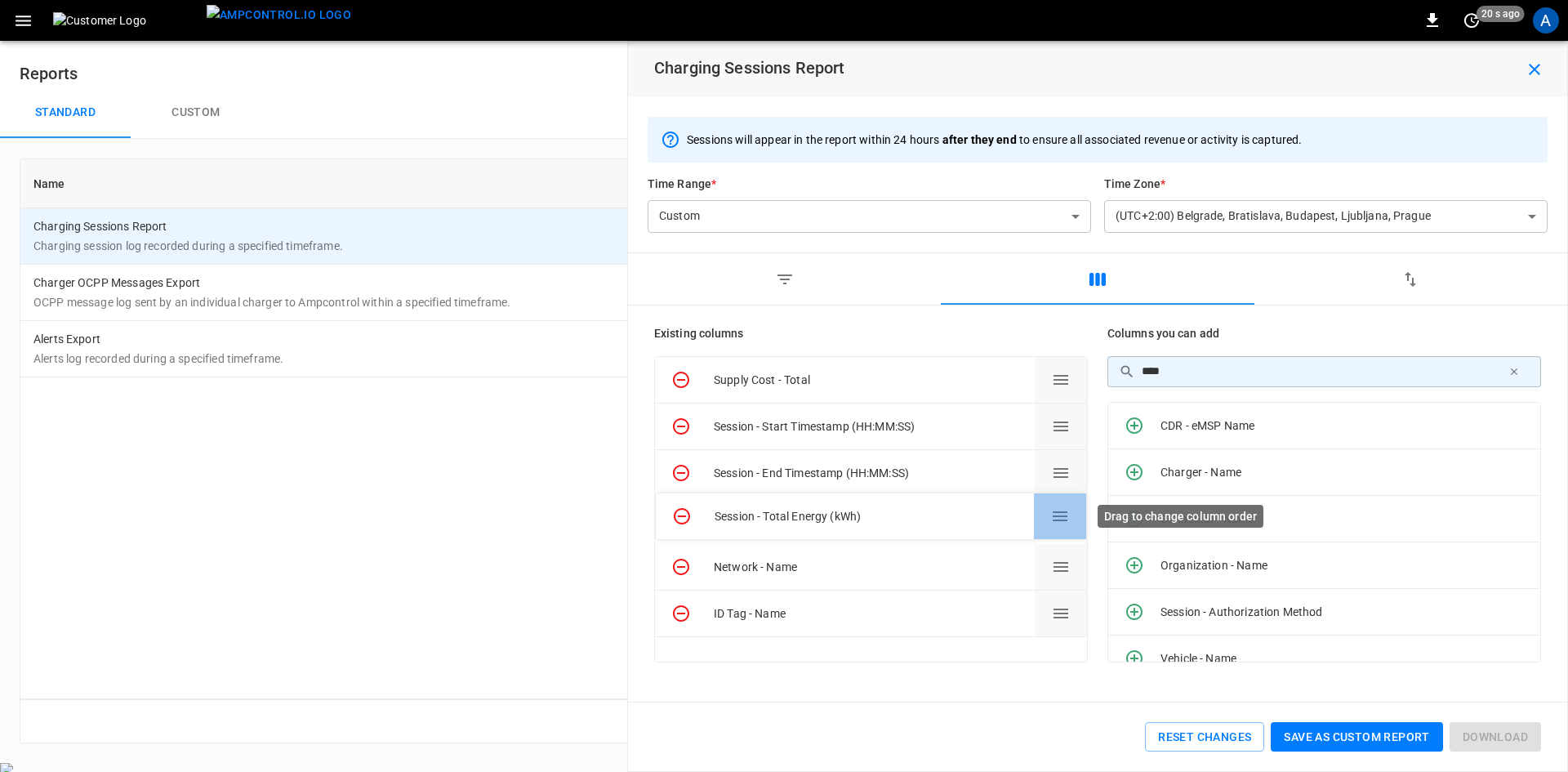 drag, startPoint x: 1066, startPoint y: 573, endPoint x: 1051, endPoint y: 522, distance: 53.16014 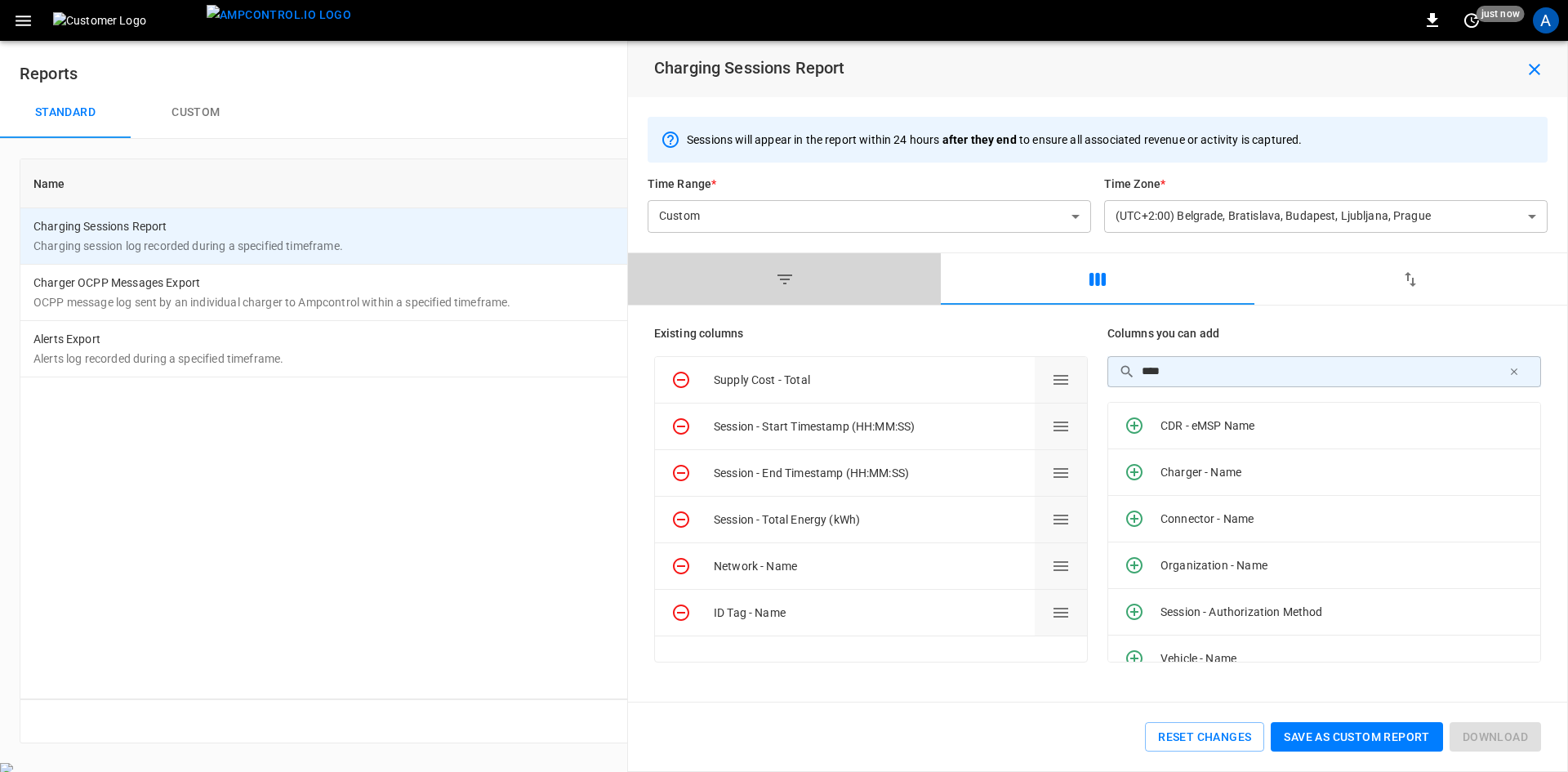 click 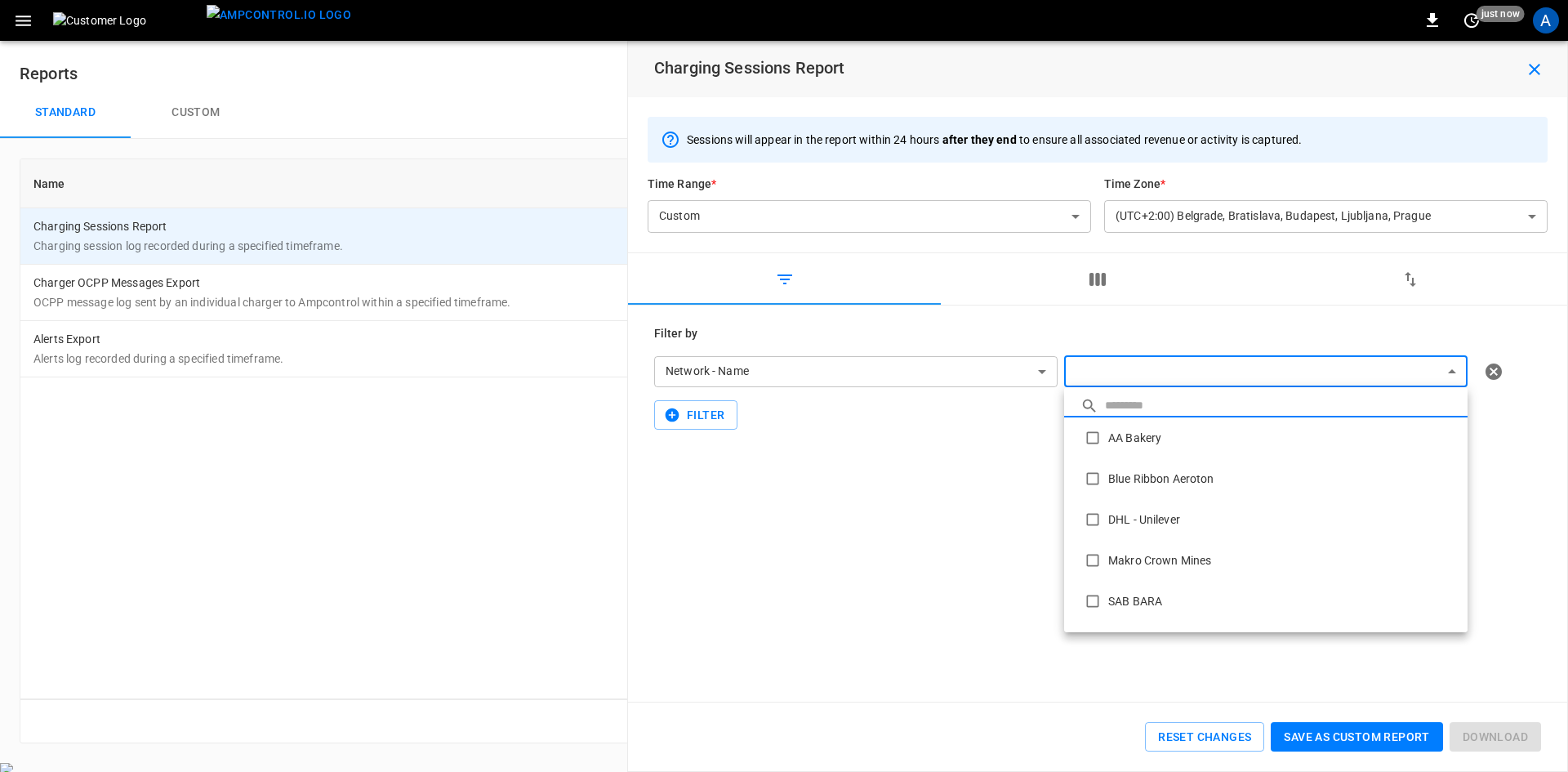 click on "**********" at bounding box center (784, 390) 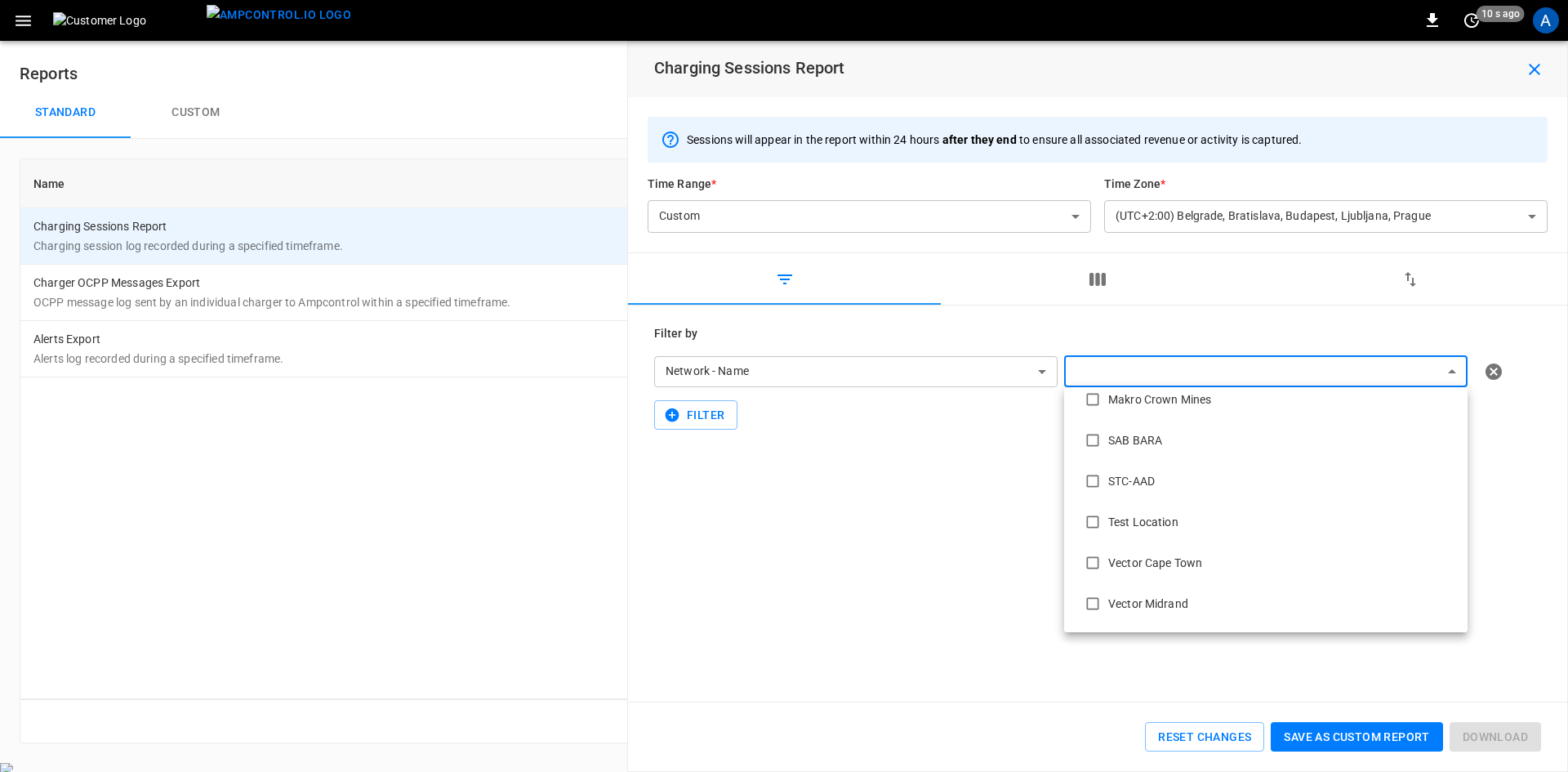 scroll, scrollTop: 163, scrollLeft: 0, axis: vertical 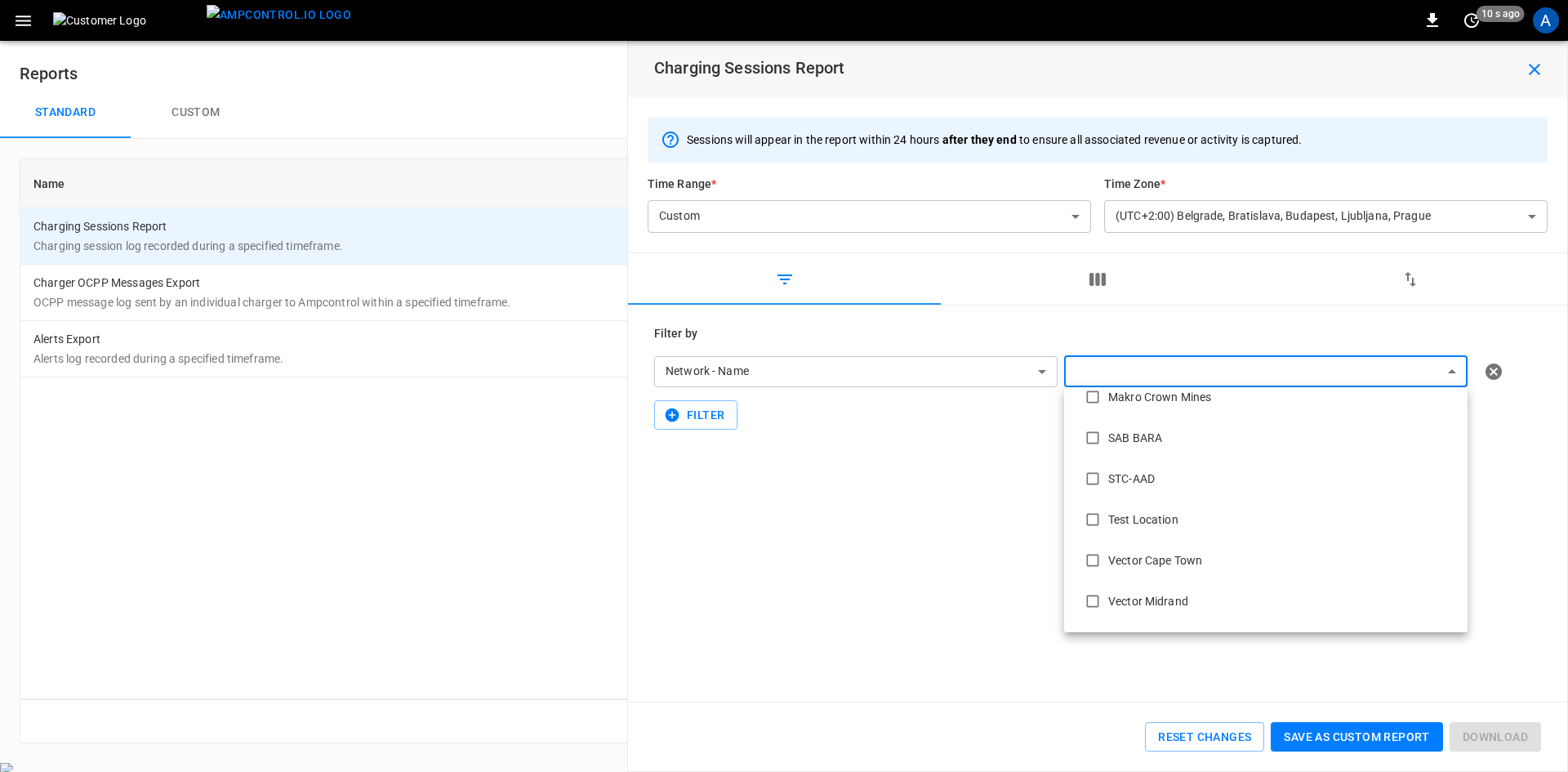 type on "**********" 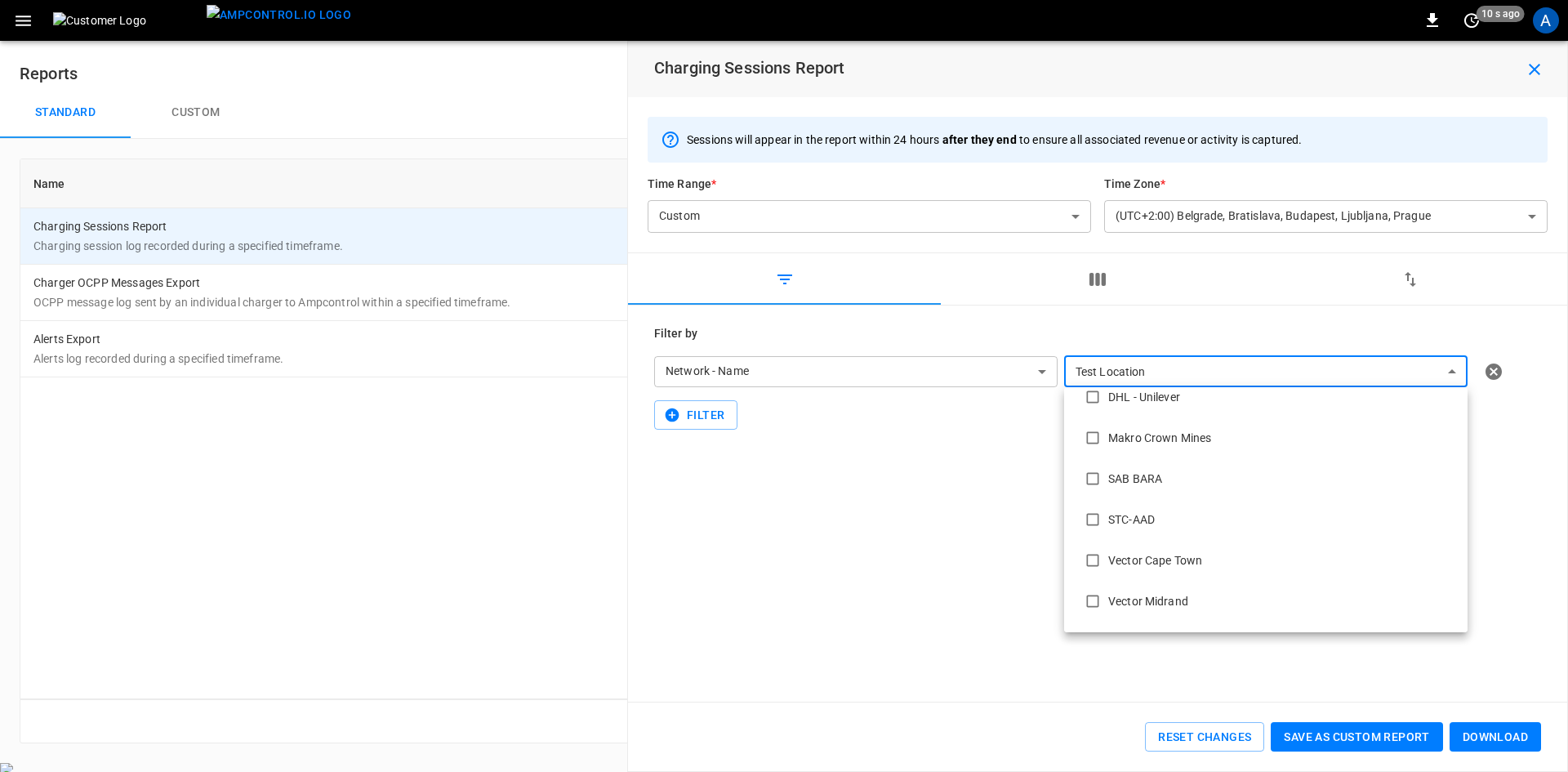 scroll, scrollTop: 0, scrollLeft: 0, axis: both 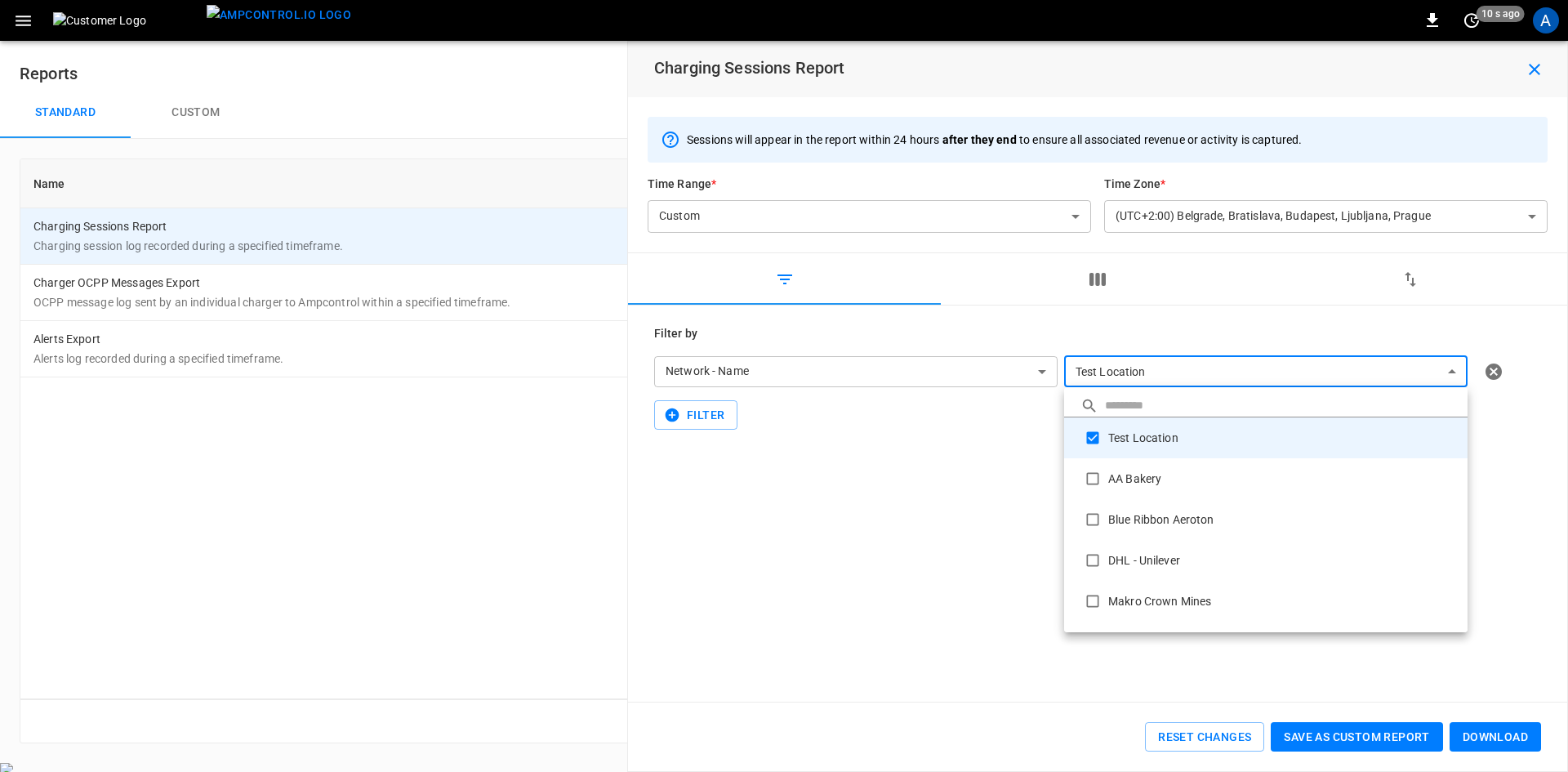 click at bounding box center [784, 386] 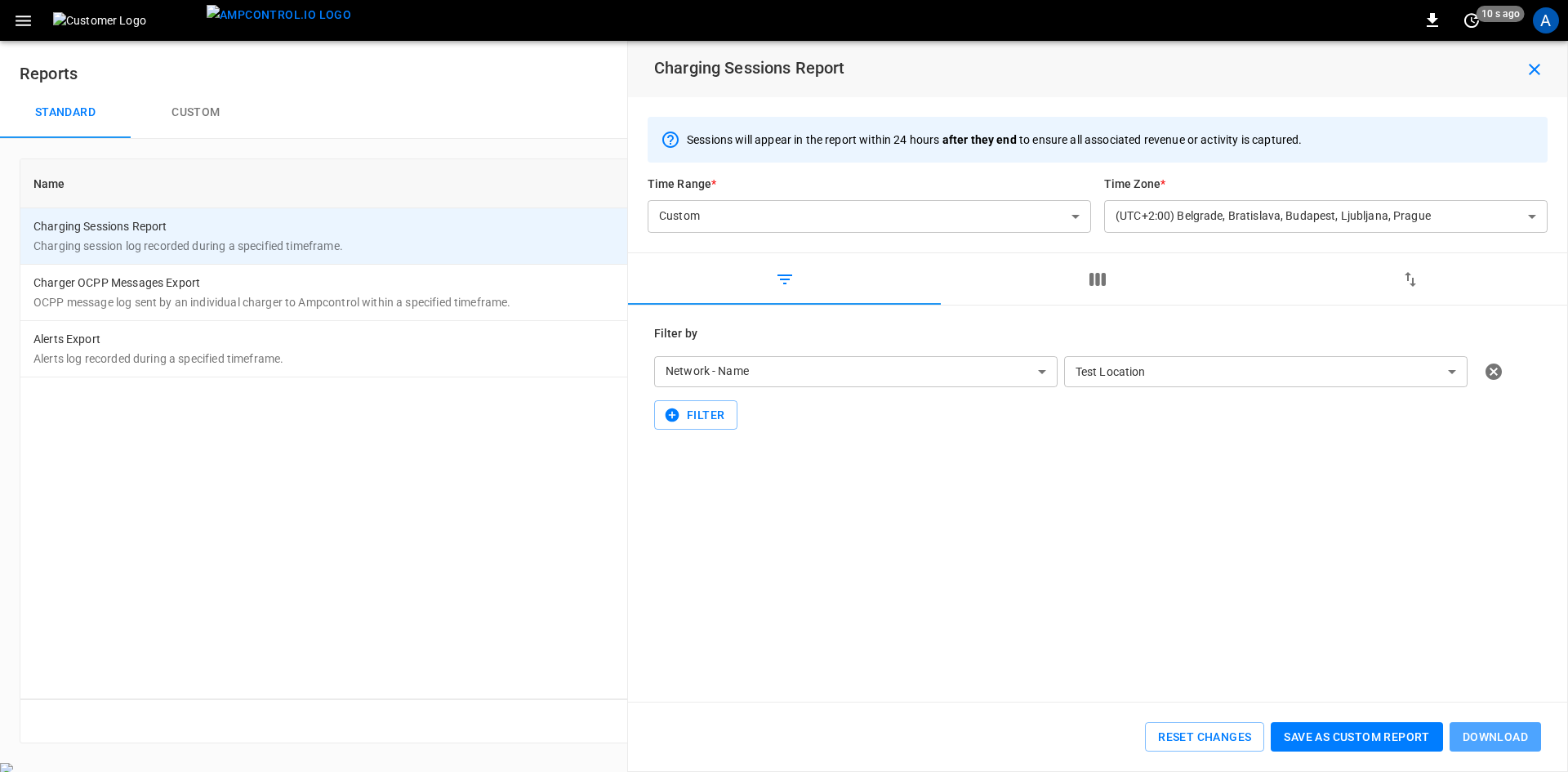 click on "Download" at bounding box center (1495, 737) 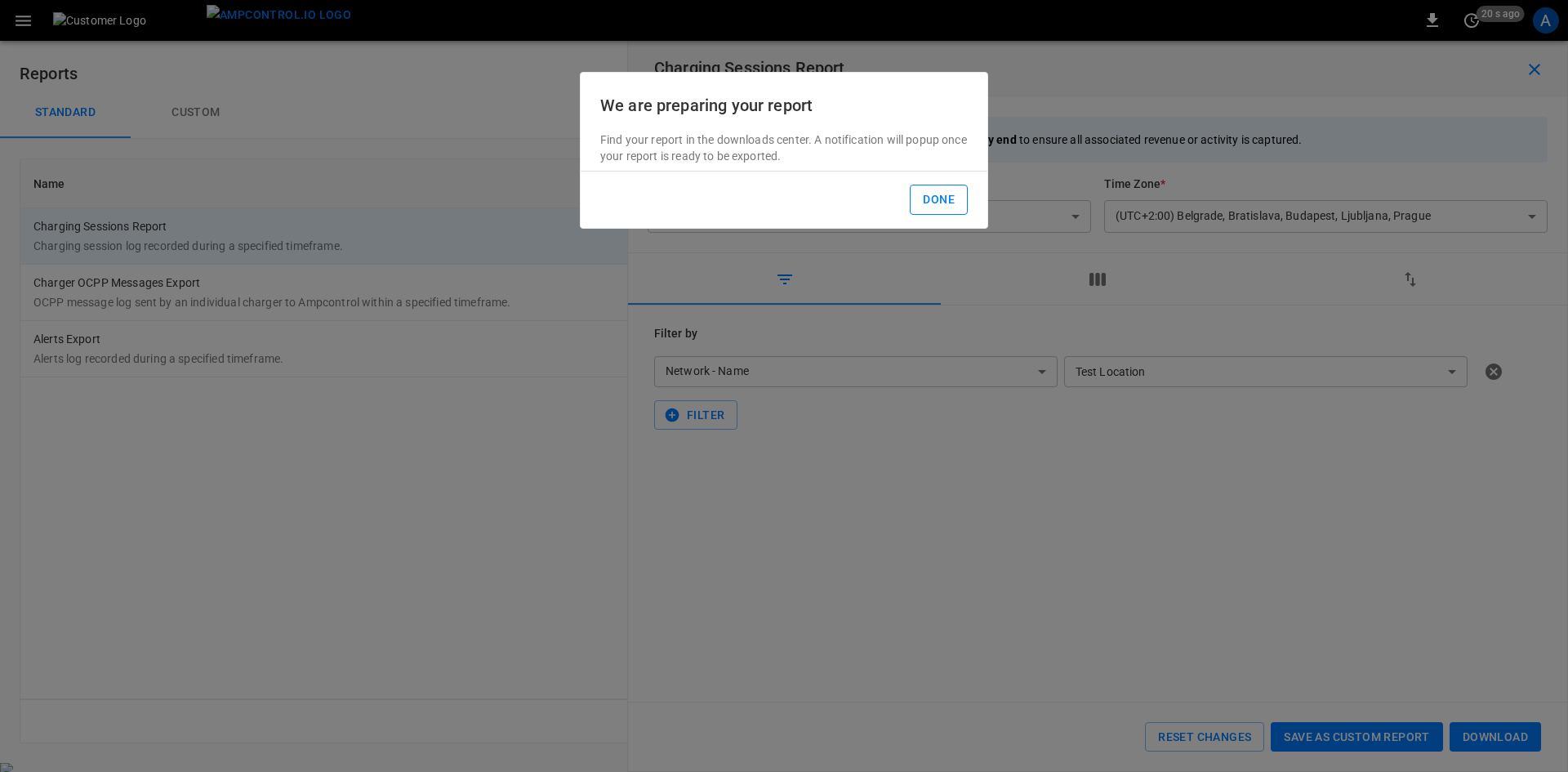 click on "Done" at bounding box center (938, 199) 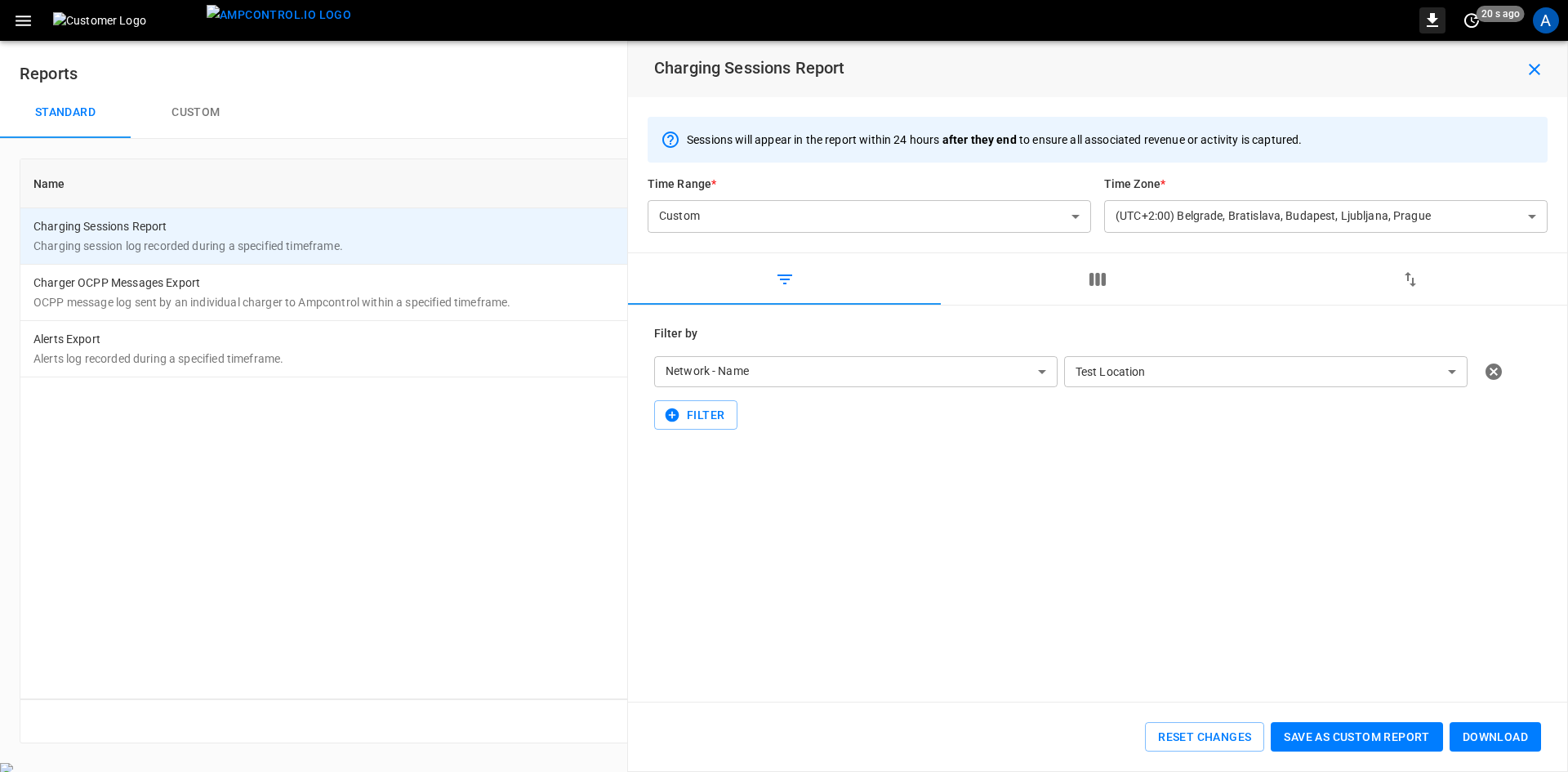 click 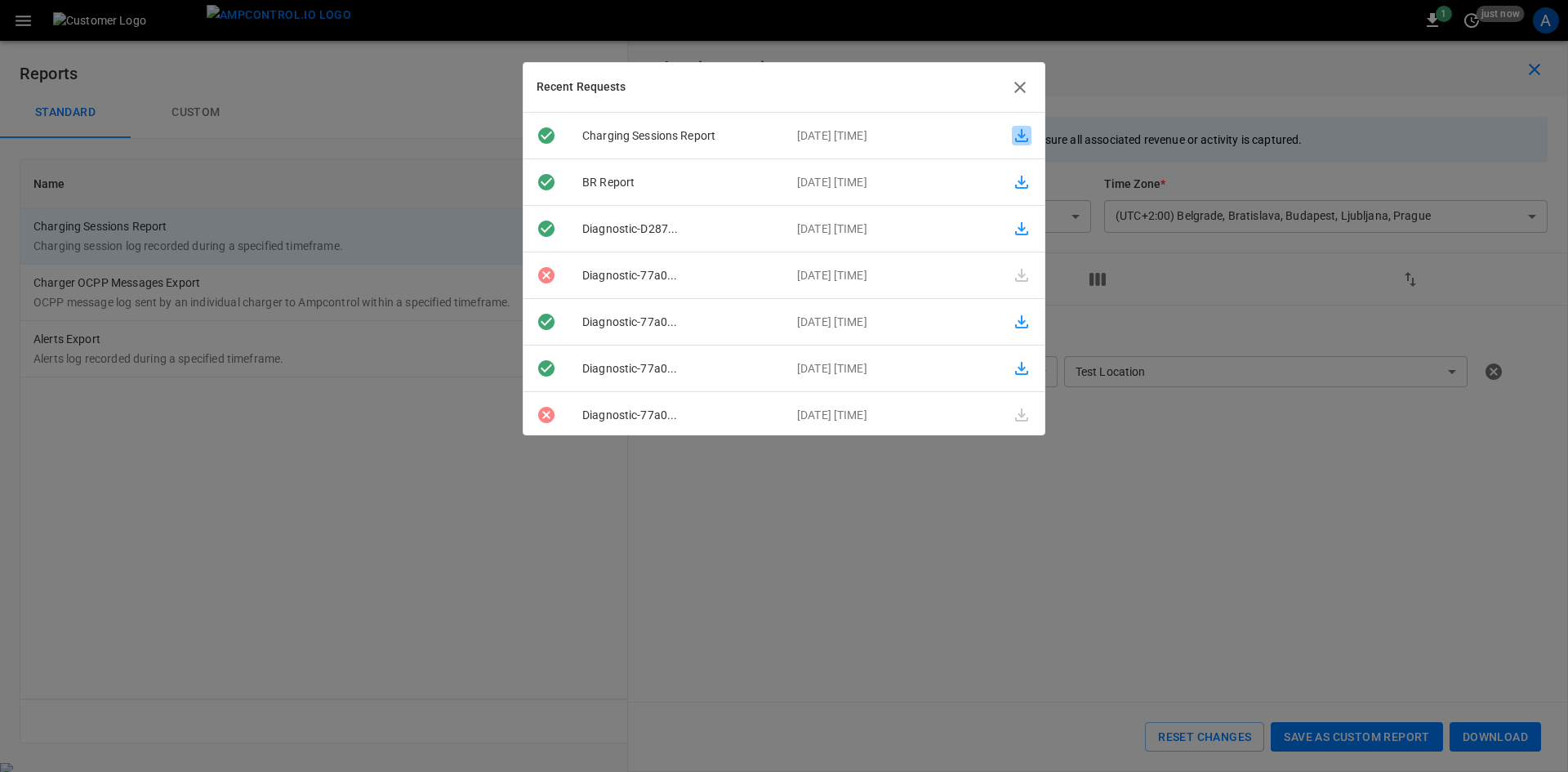 click 